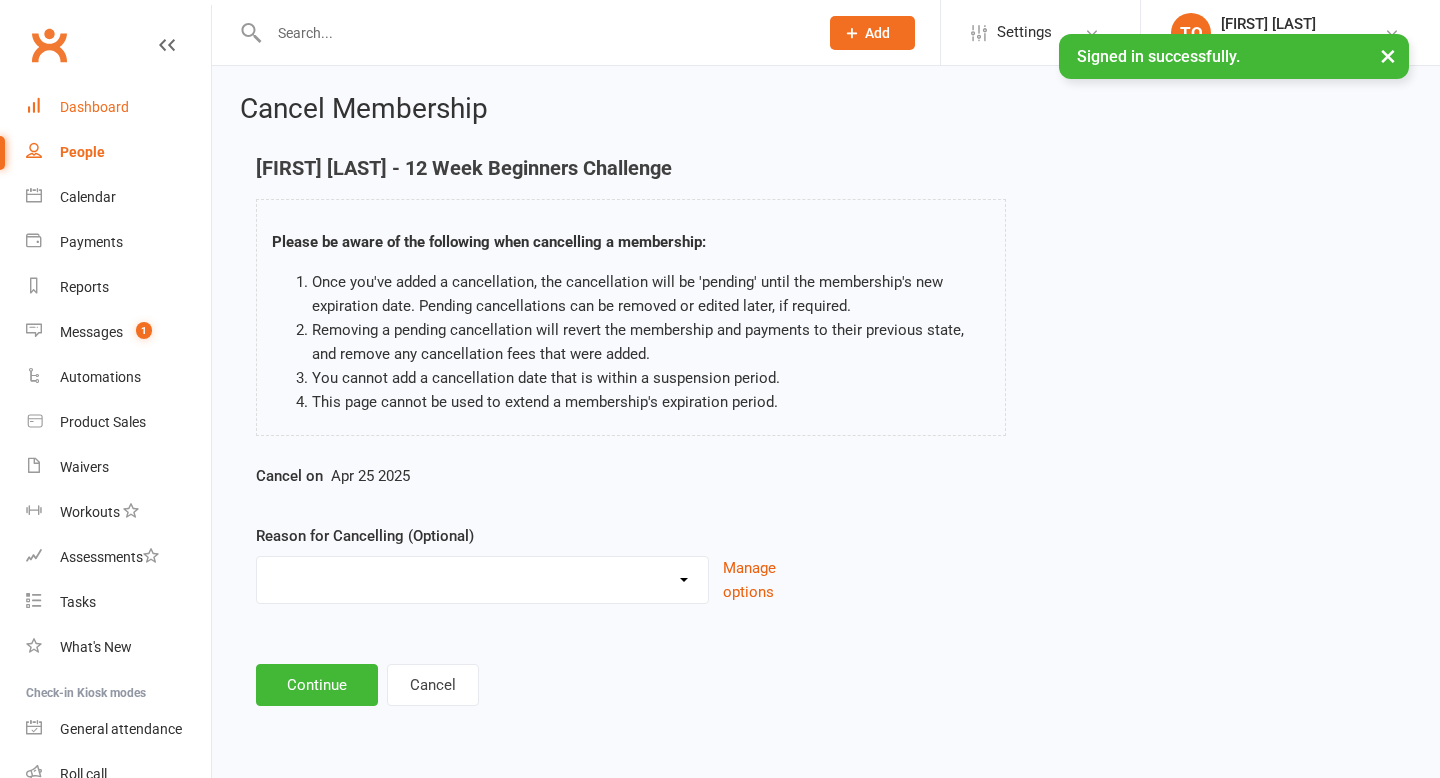 scroll, scrollTop: 0, scrollLeft: 0, axis: both 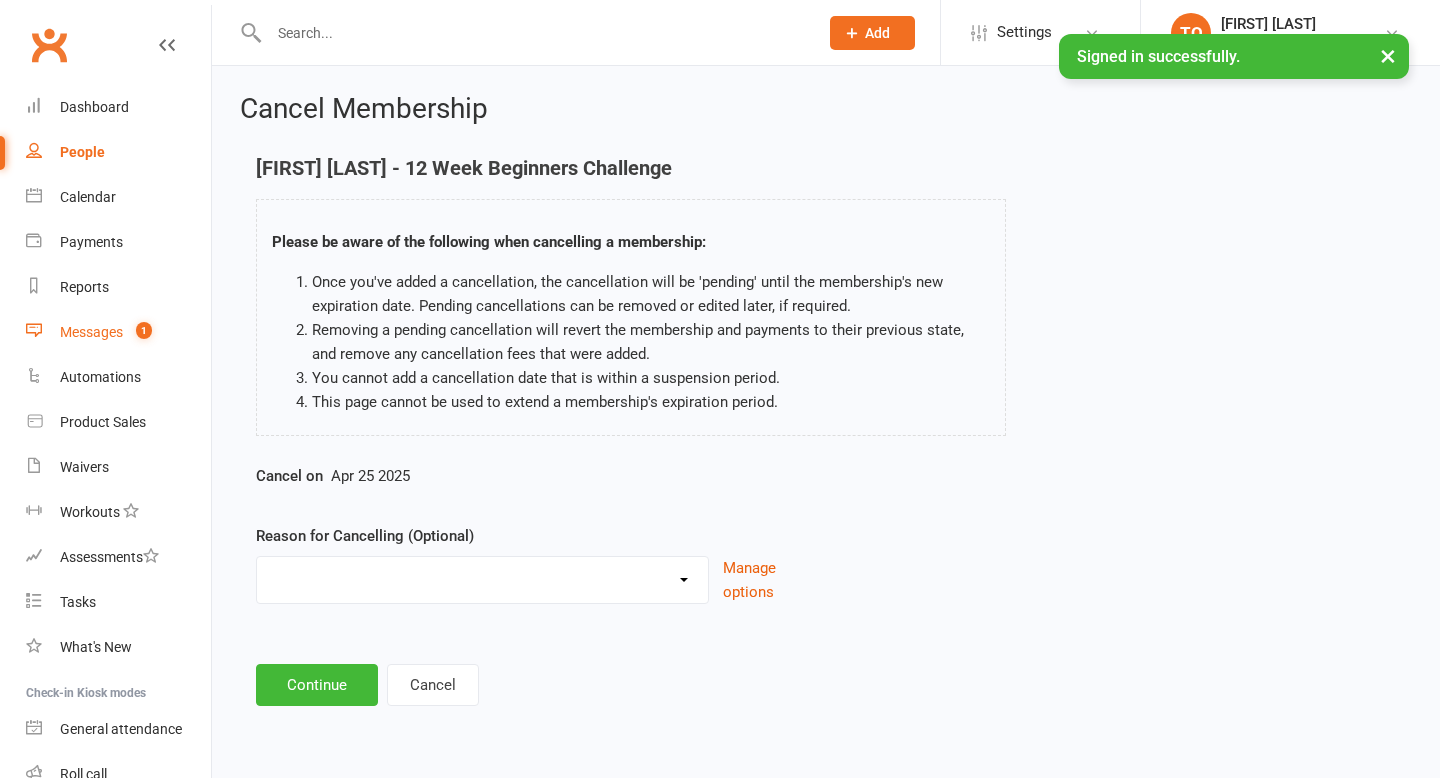 click on "Messages   1" at bounding box center [118, 332] 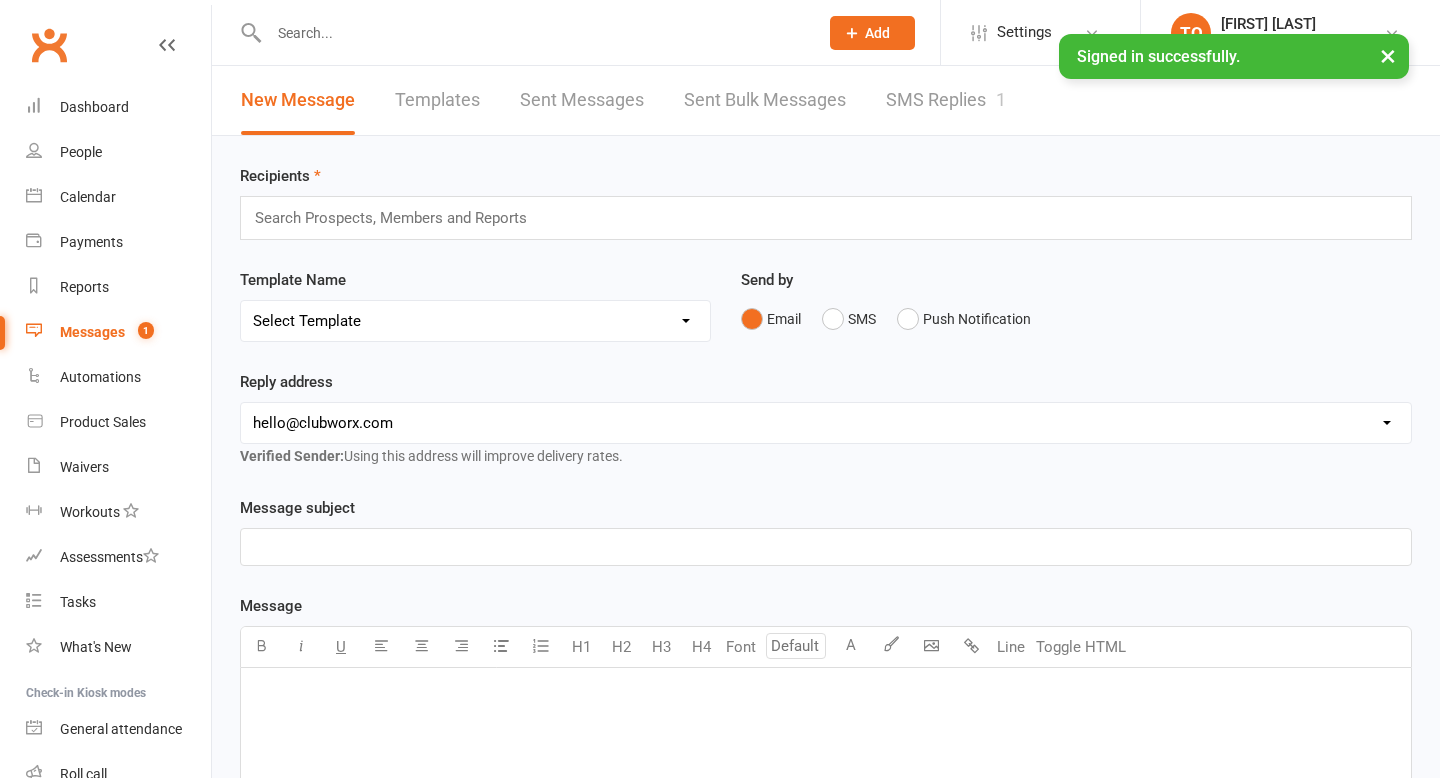 click on "SMS Replies  1" at bounding box center [946, 100] 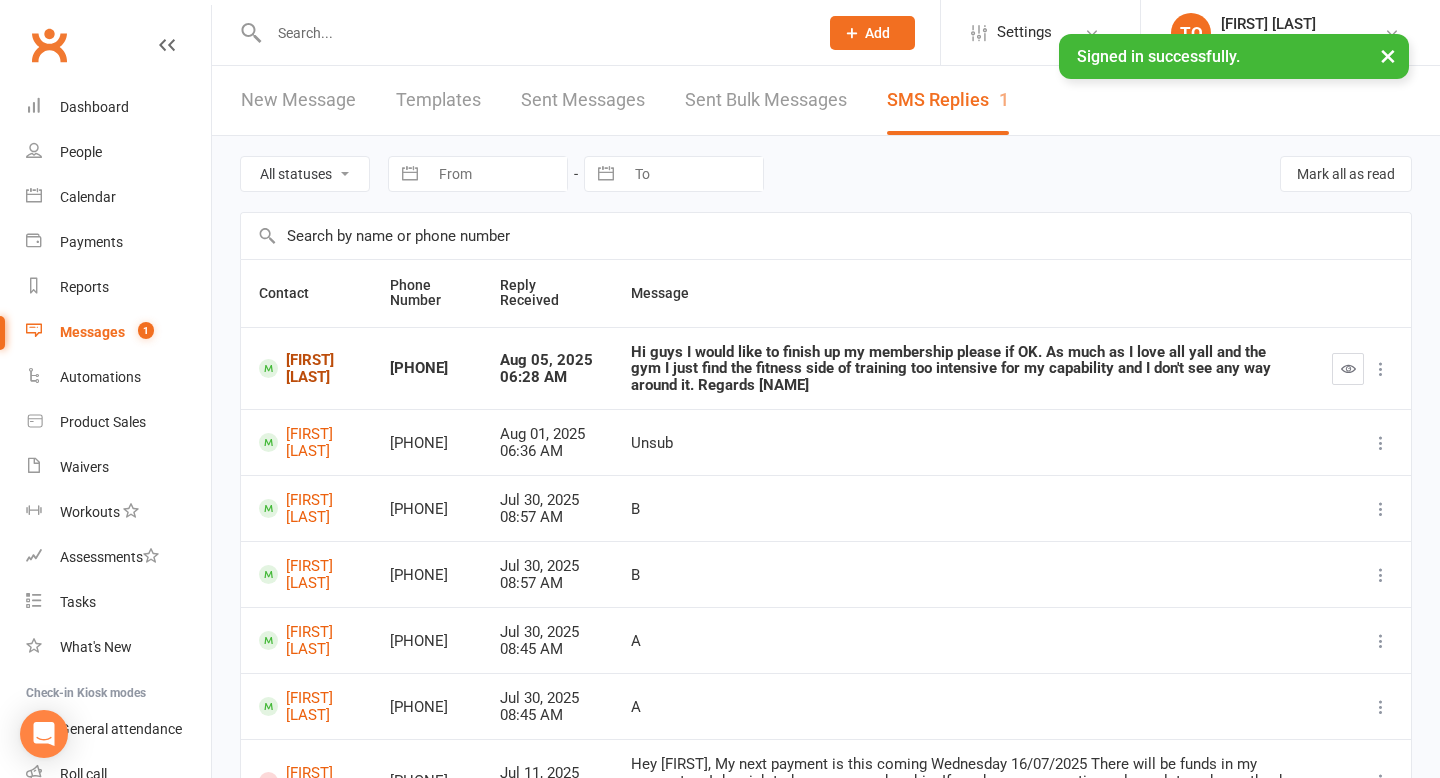 click on "[FIRST] [LAST]" at bounding box center (306, 368) 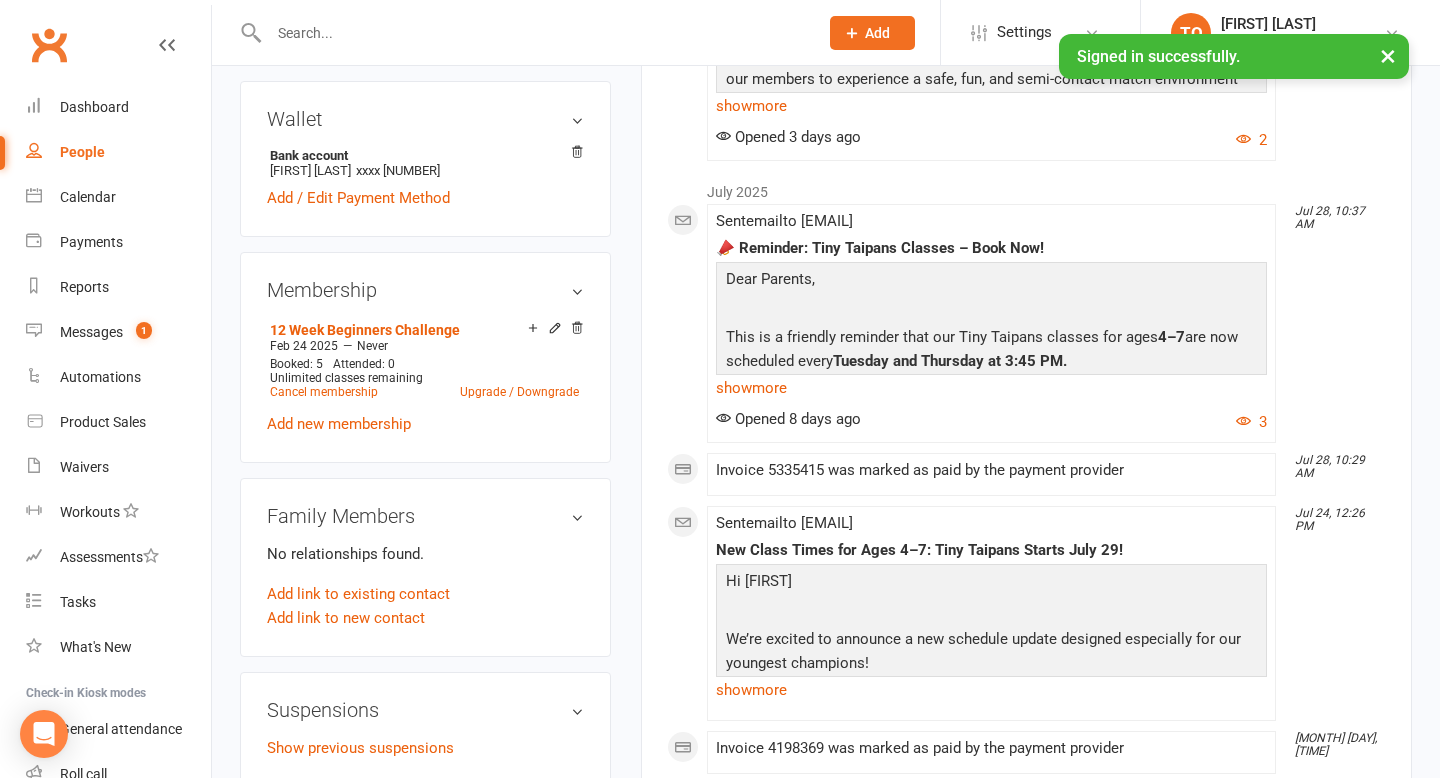 scroll, scrollTop: 698, scrollLeft: 0, axis: vertical 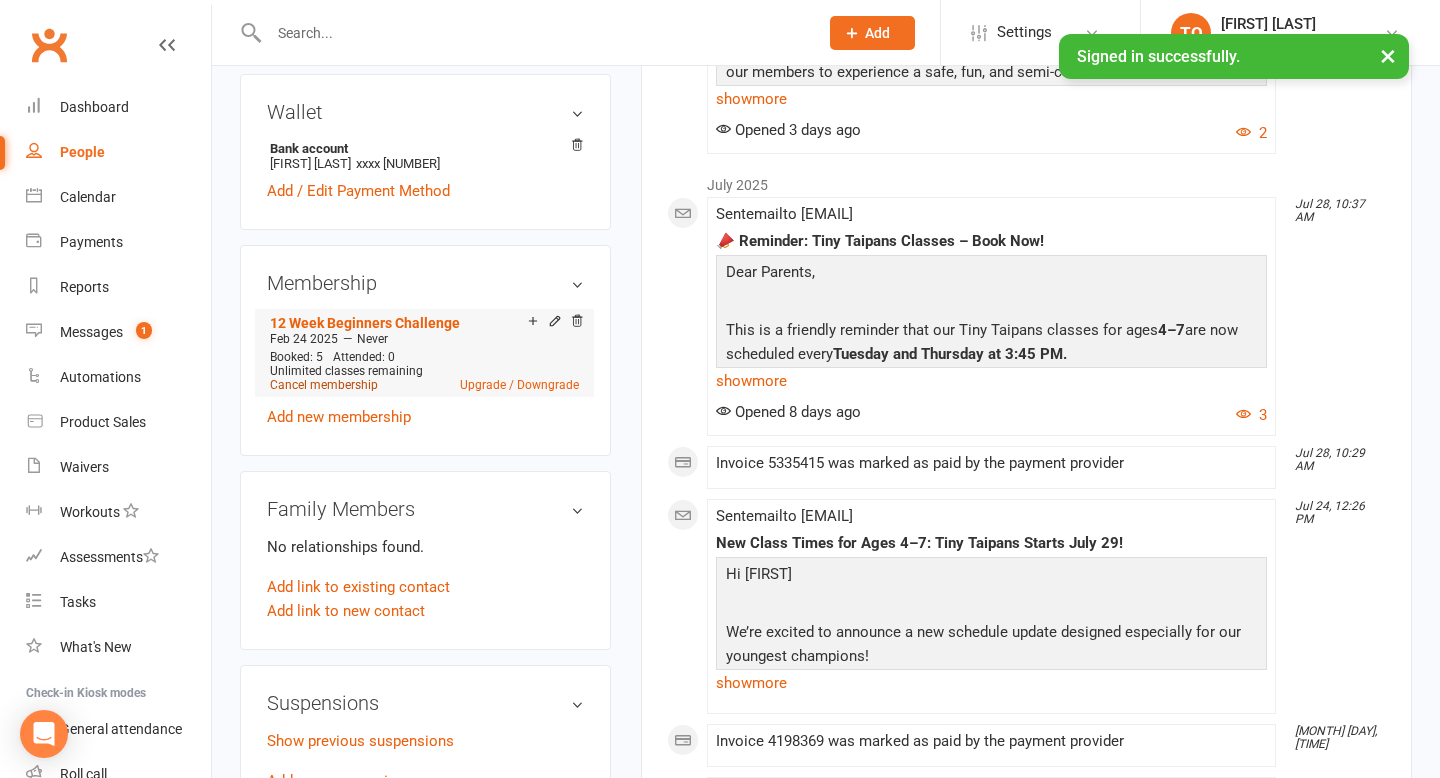 click on "Cancel membership" at bounding box center [324, 385] 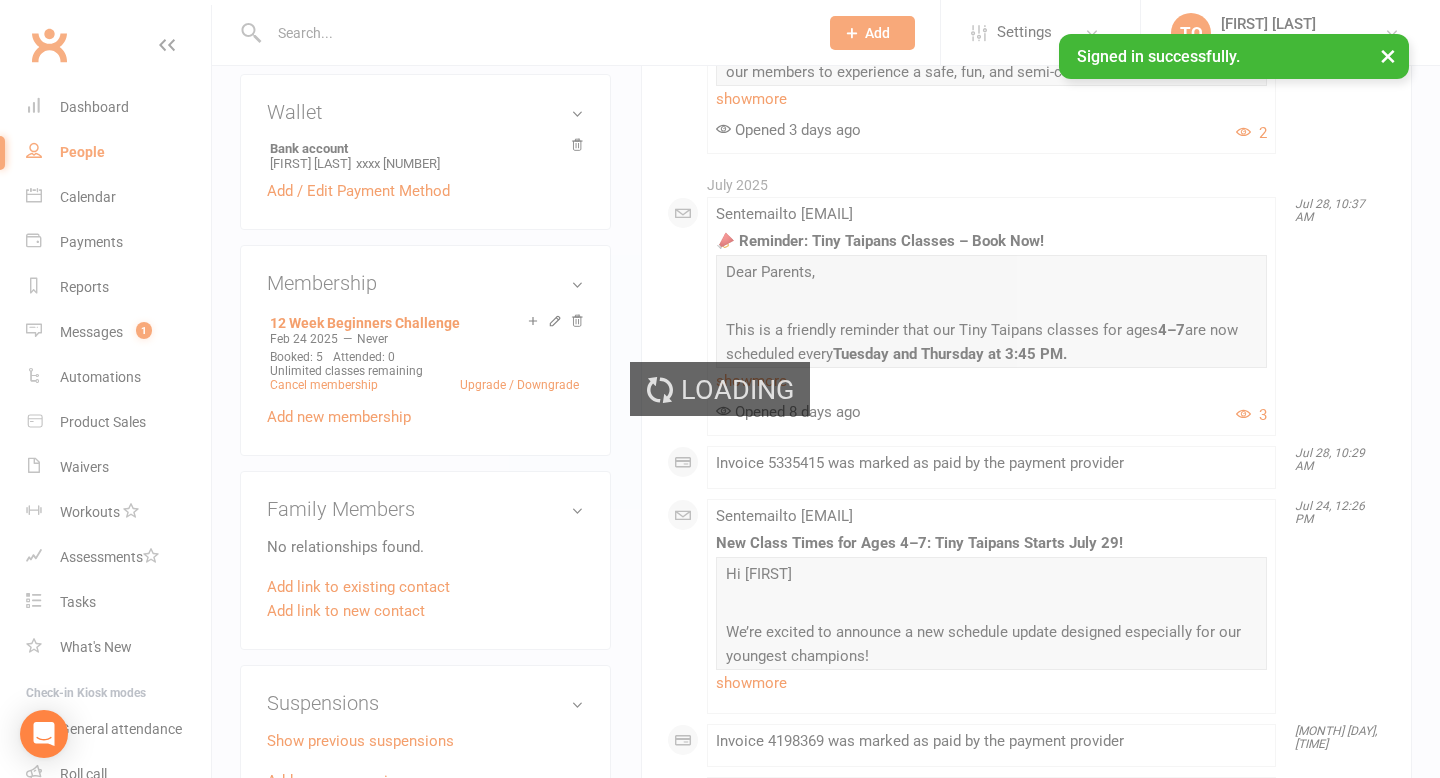 scroll, scrollTop: 0, scrollLeft: 0, axis: both 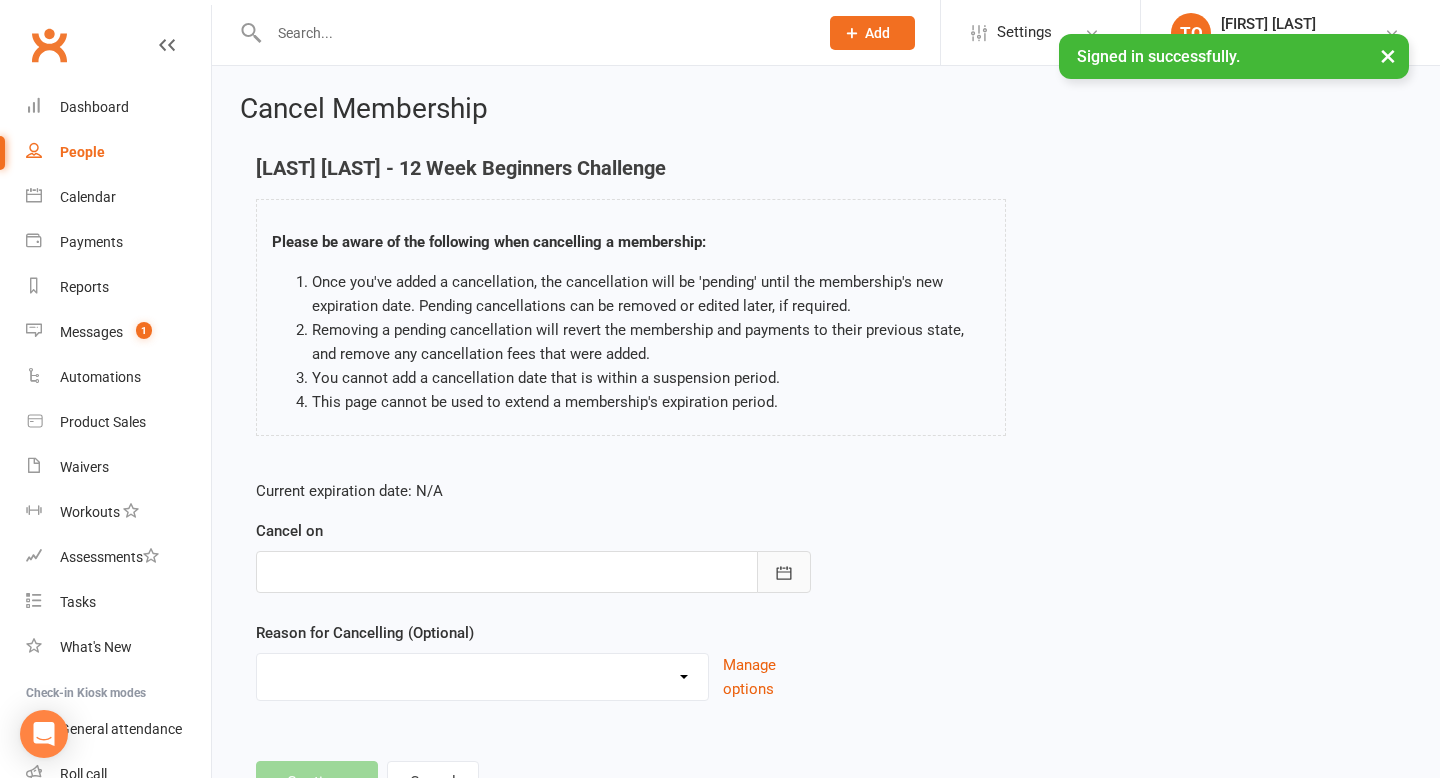 click 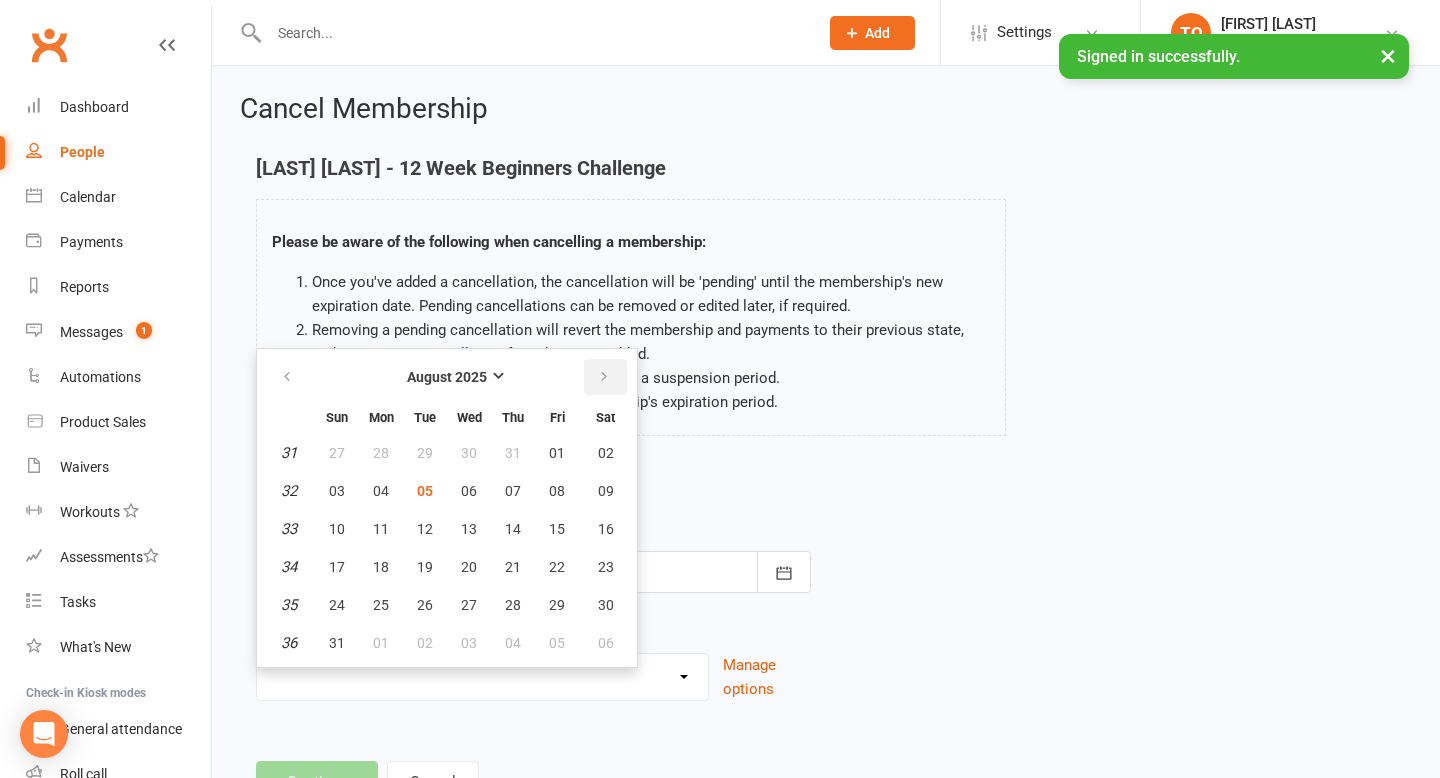 click at bounding box center [605, 377] 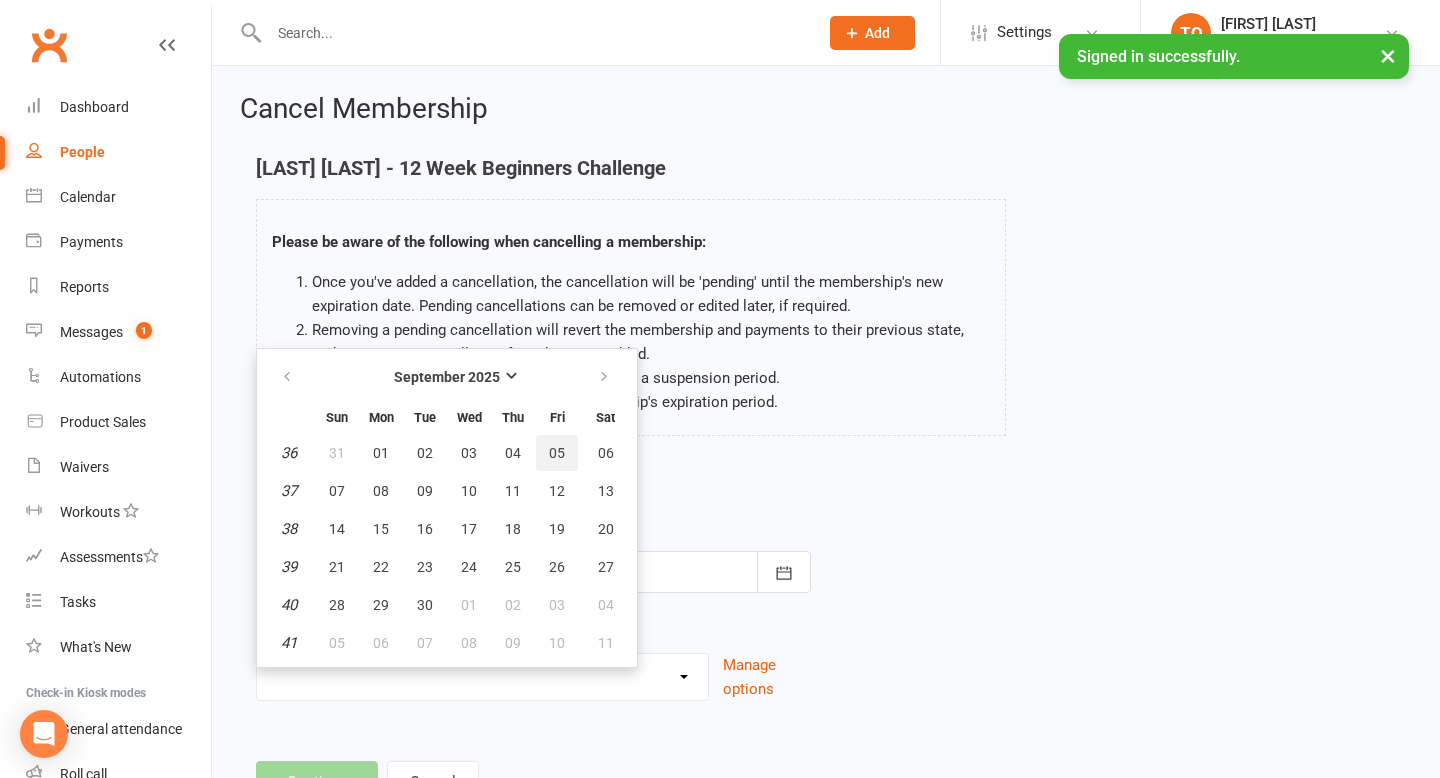 click on "05" at bounding box center [557, 453] 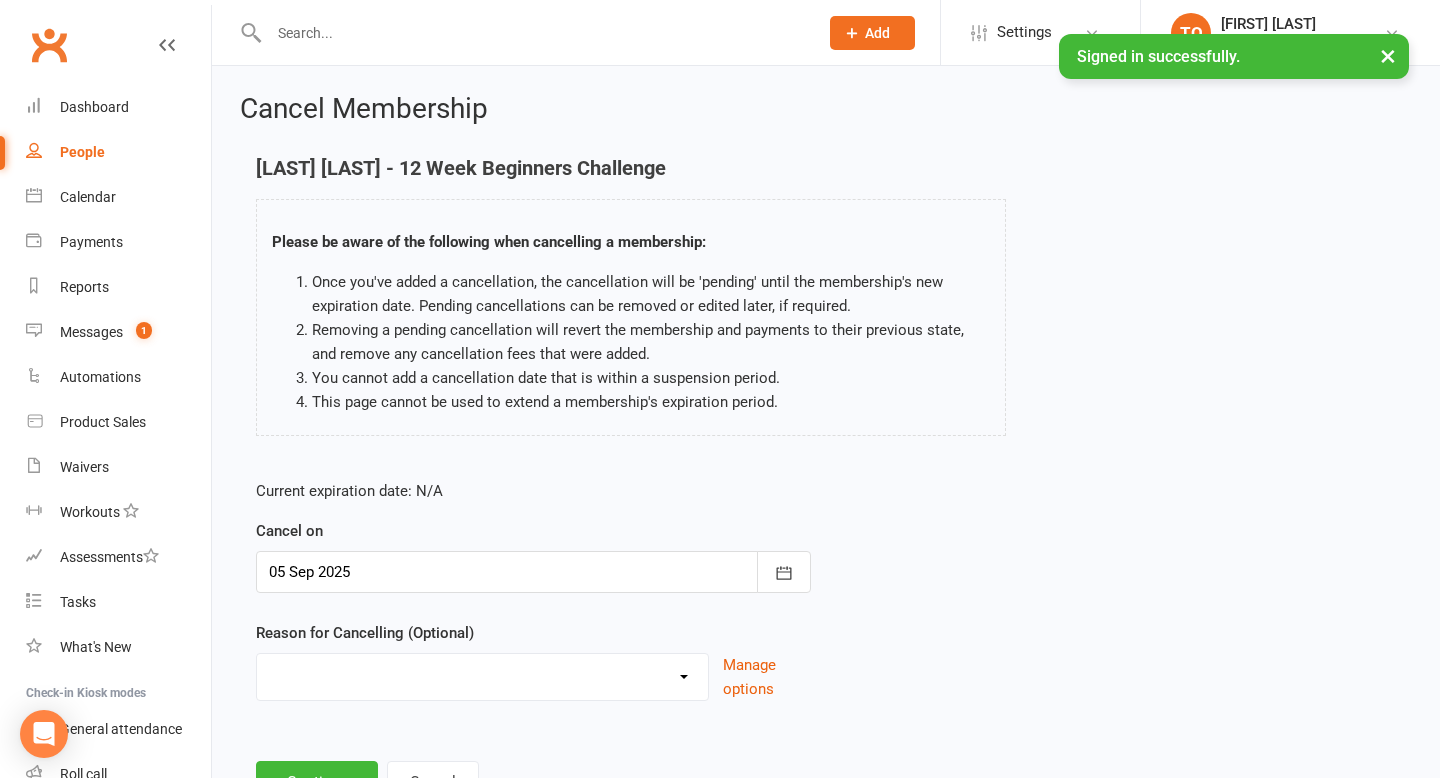 scroll, scrollTop: 86, scrollLeft: 0, axis: vertical 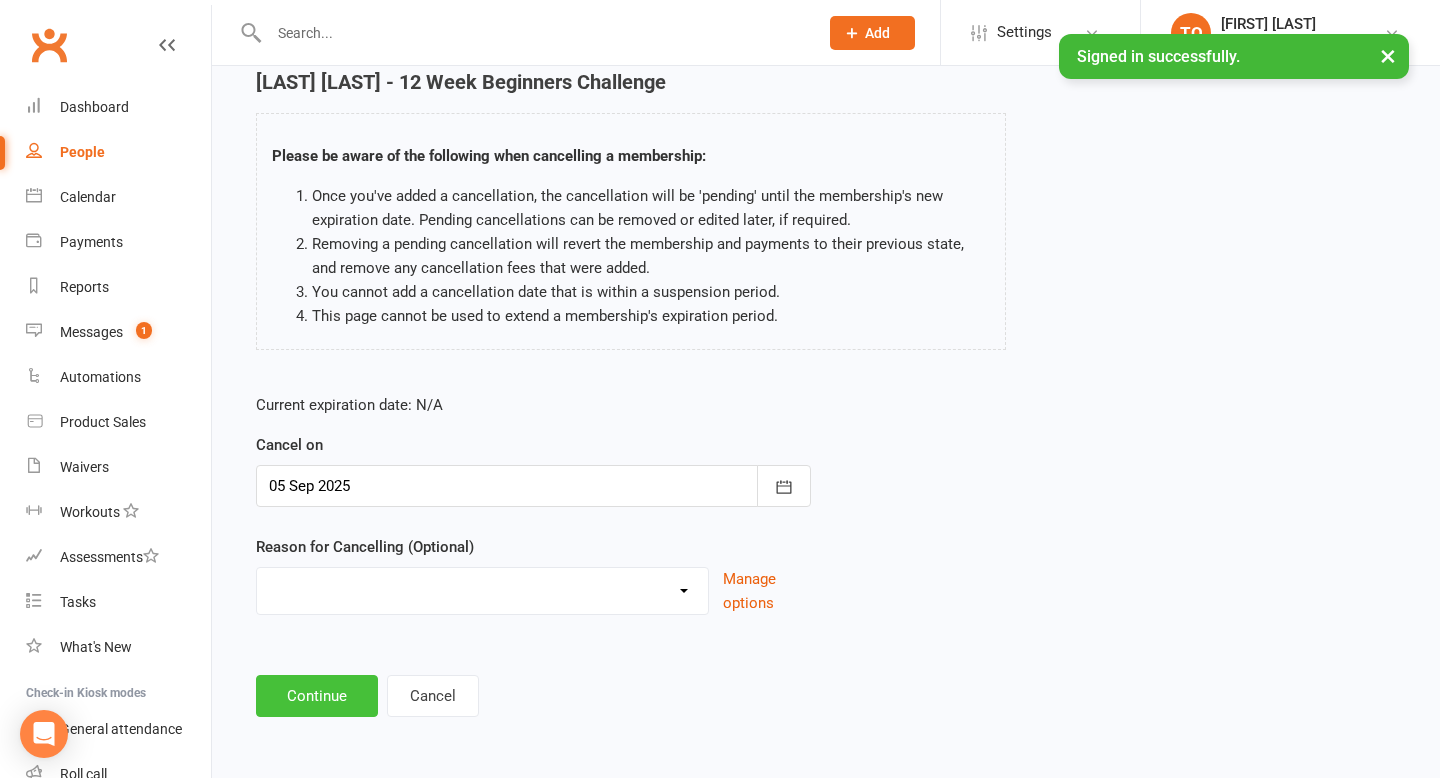 click on "Continue" at bounding box center [317, 696] 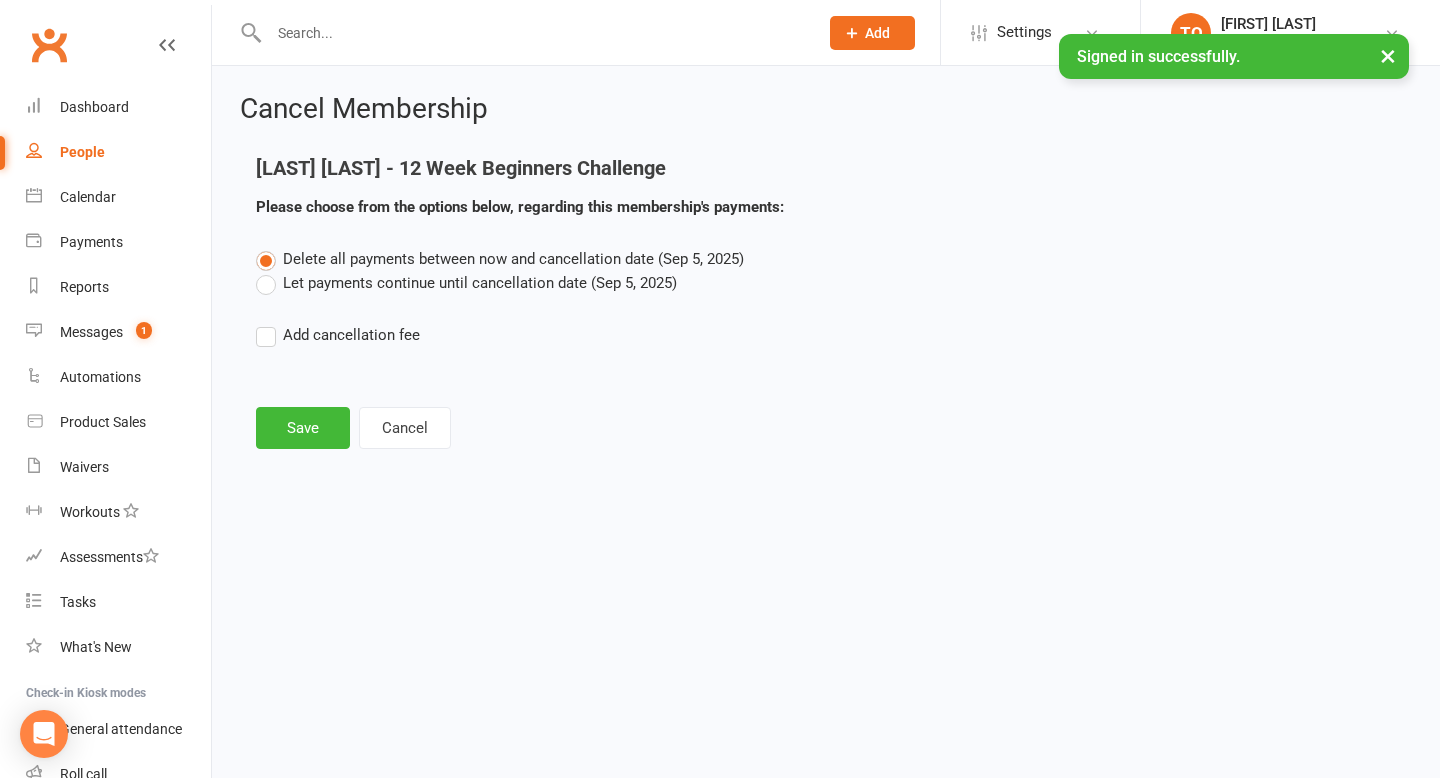 click on "Let payments continue until cancellation date (Sep 5, 2025)" at bounding box center (466, 283) 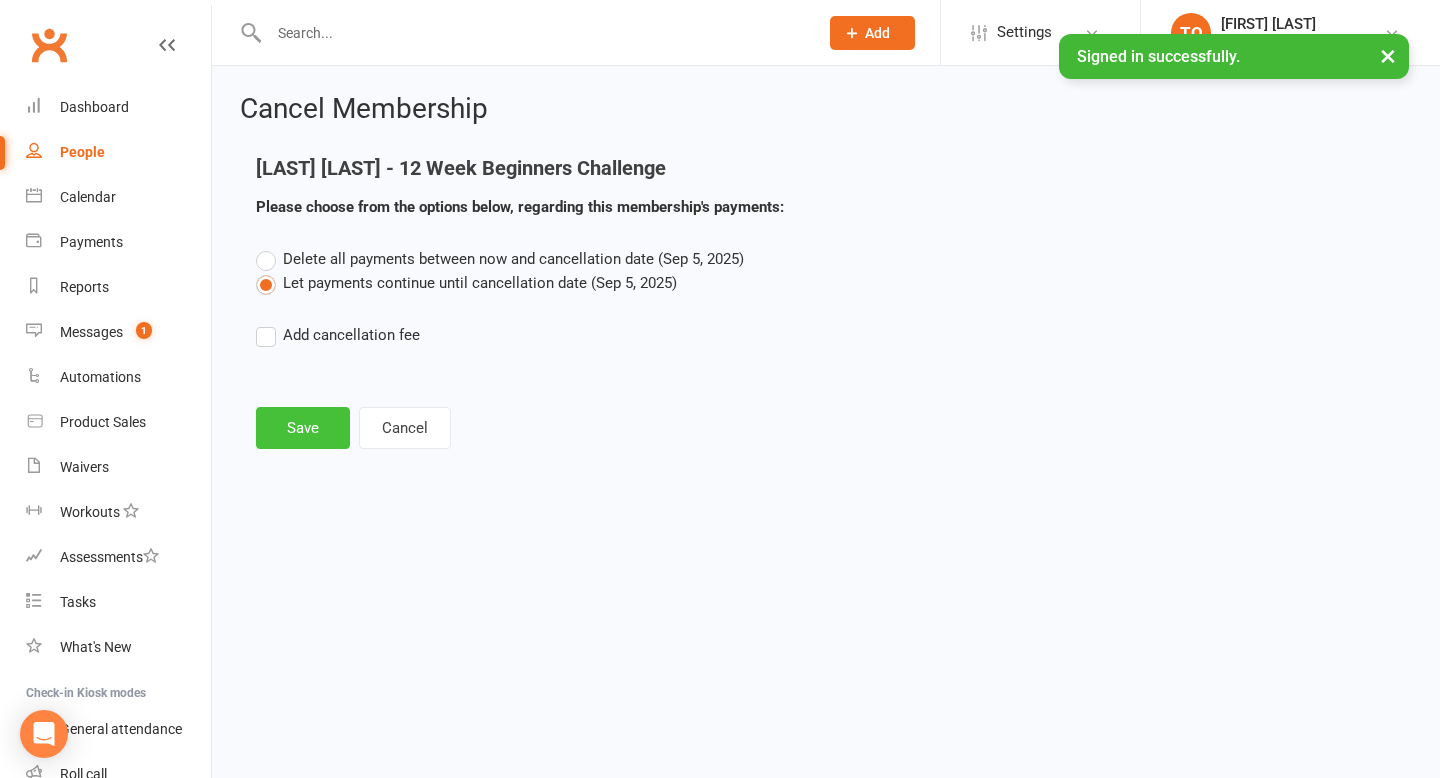 click on "Save" at bounding box center (303, 428) 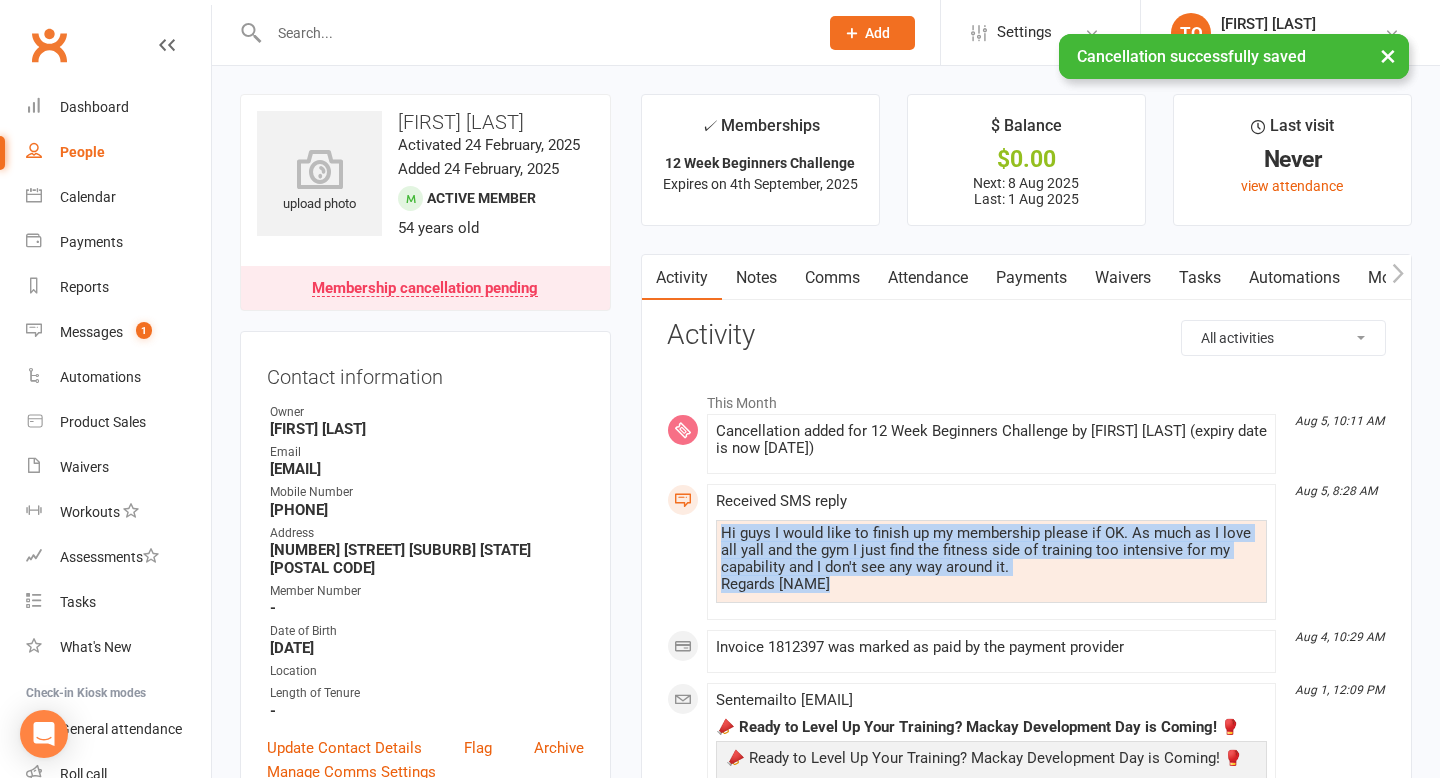 drag, startPoint x: 831, startPoint y: 581, endPoint x: 712, endPoint y: 519, distance: 134.18271 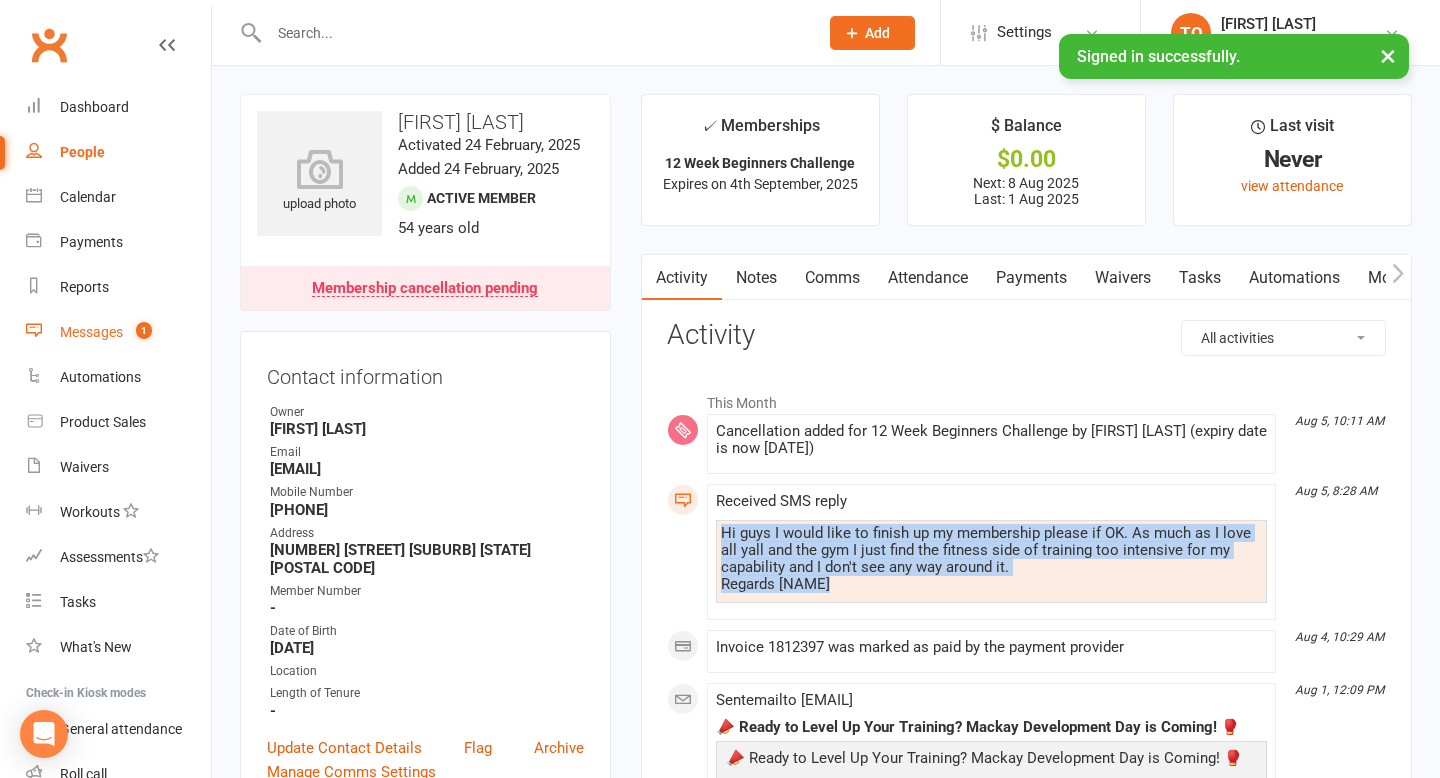 click on "Messages" at bounding box center [91, 332] 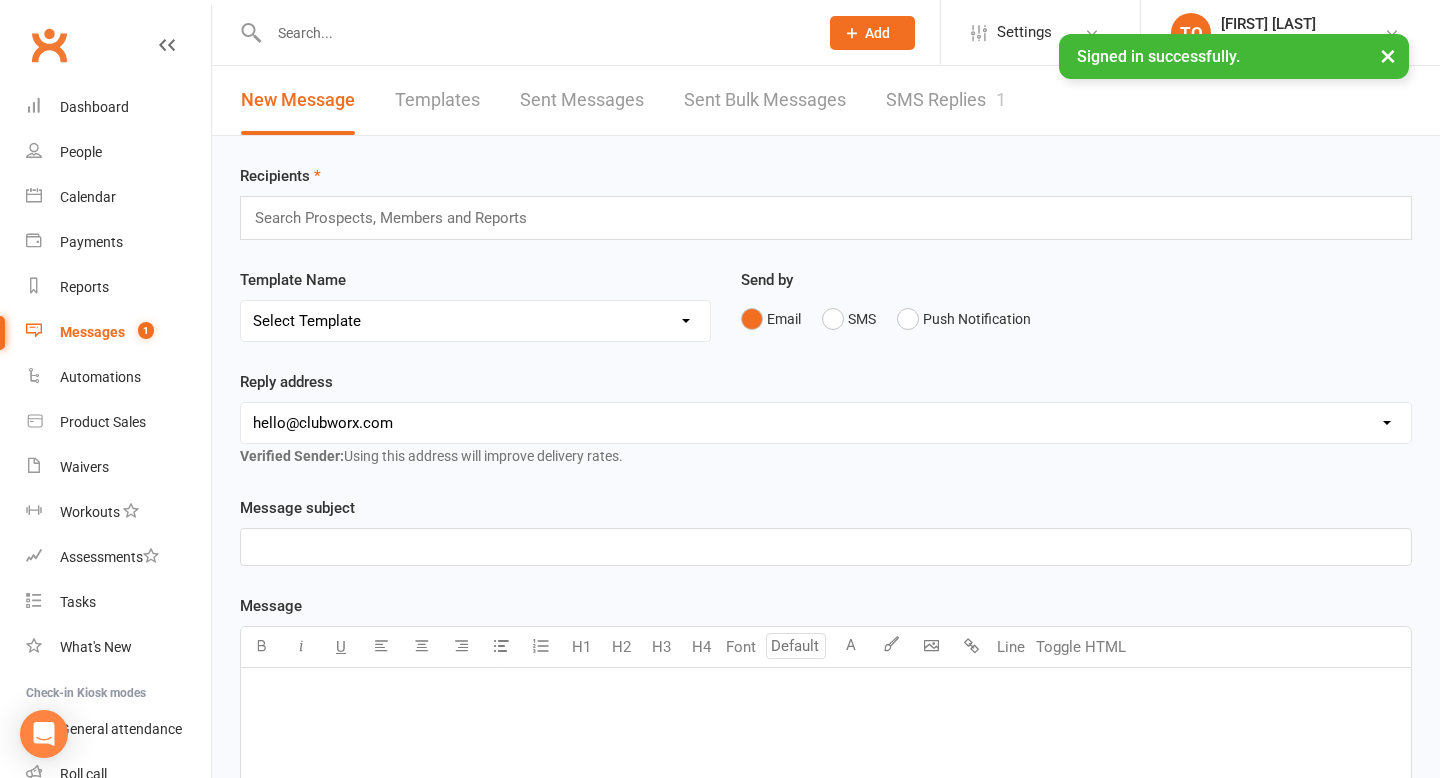 click on "Search Prospects, Members and Reports" at bounding box center (826, 218) 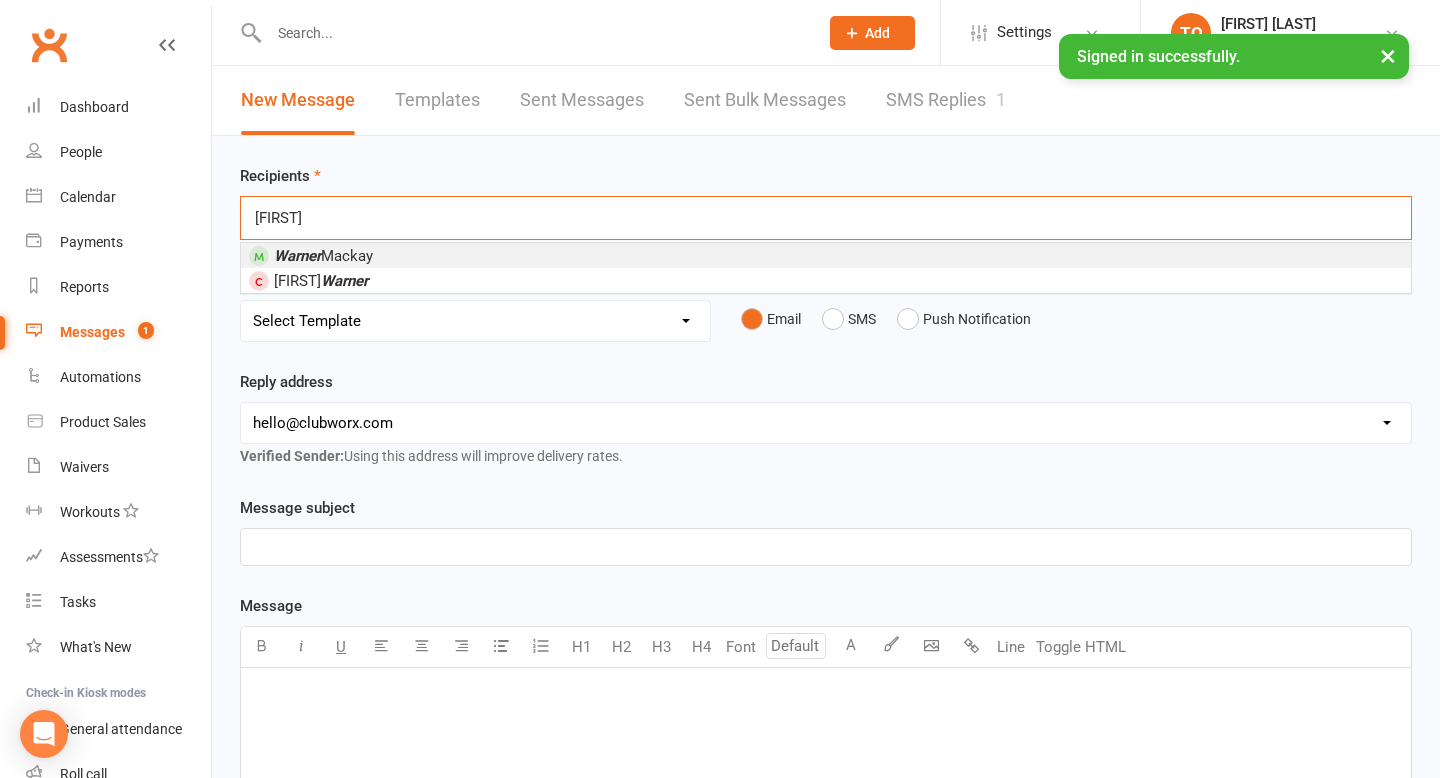 type on "[FIRST]" 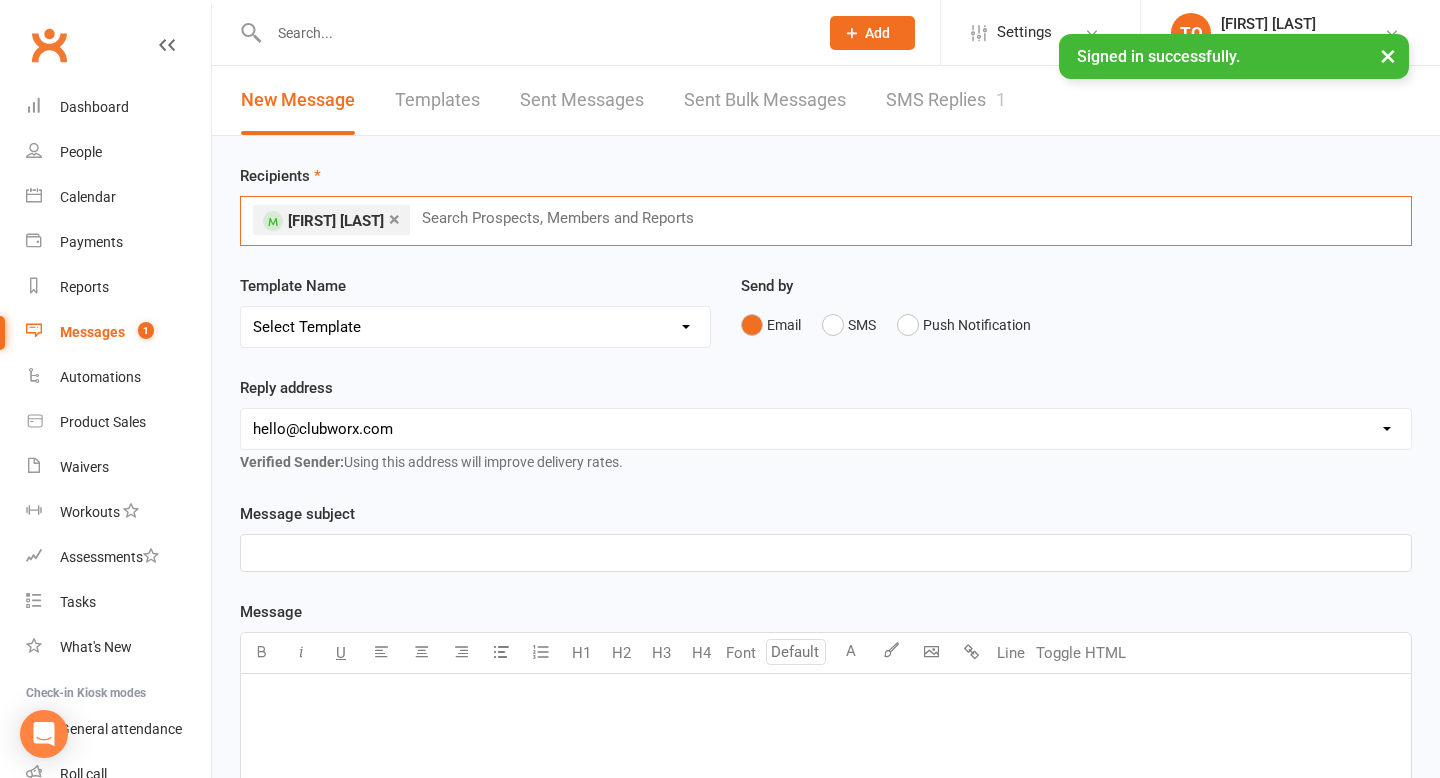click on "﻿" at bounding box center [826, 553] 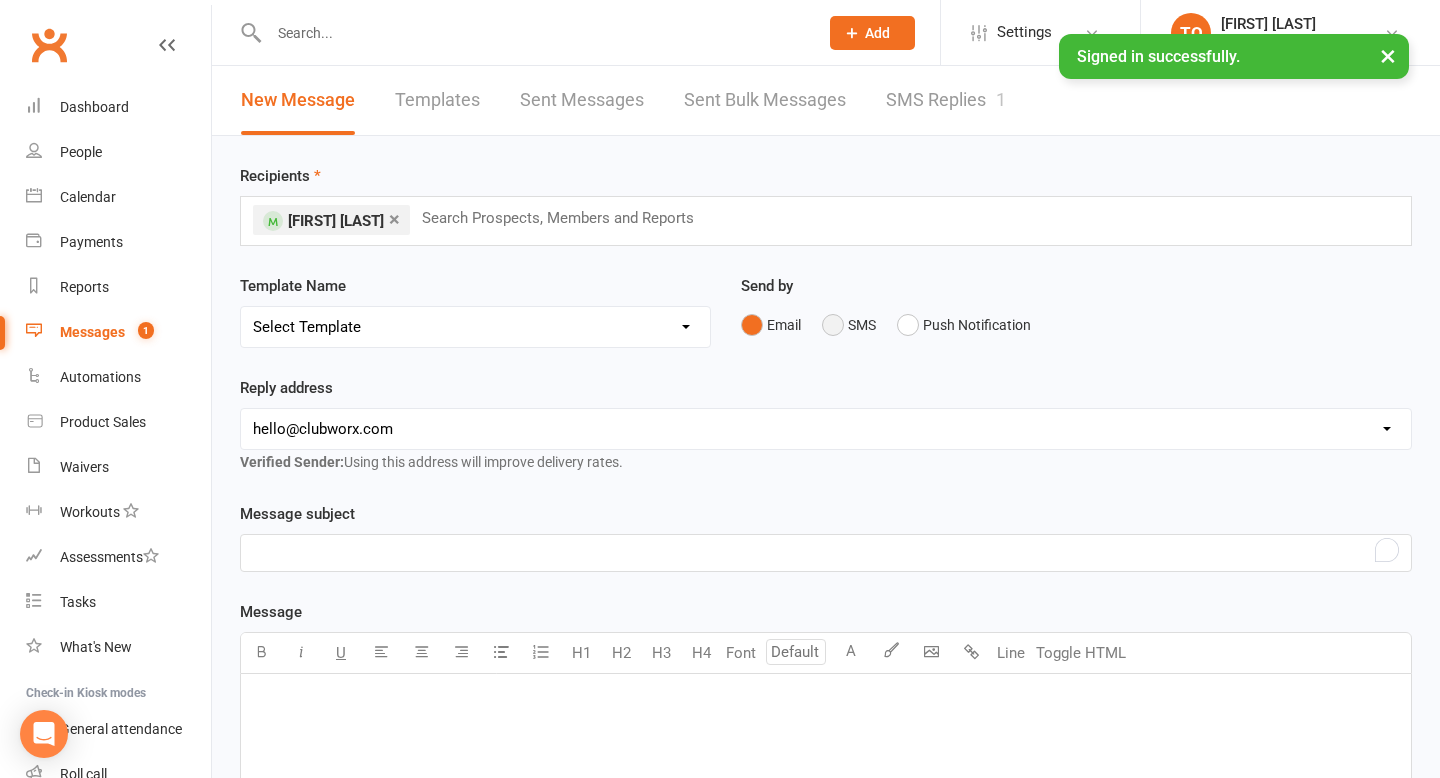 click on "SMS" at bounding box center [849, 325] 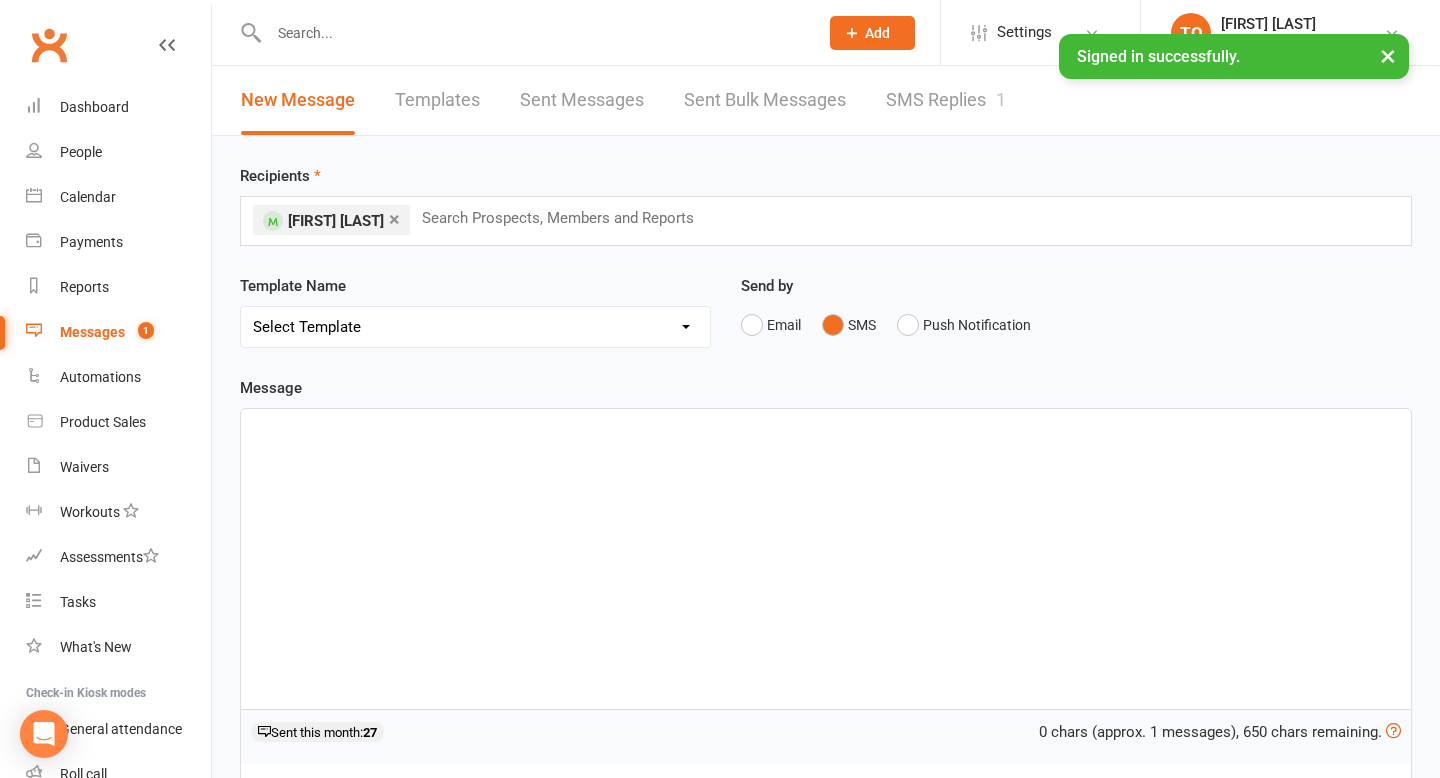click on "﻿" at bounding box center [826, 559] 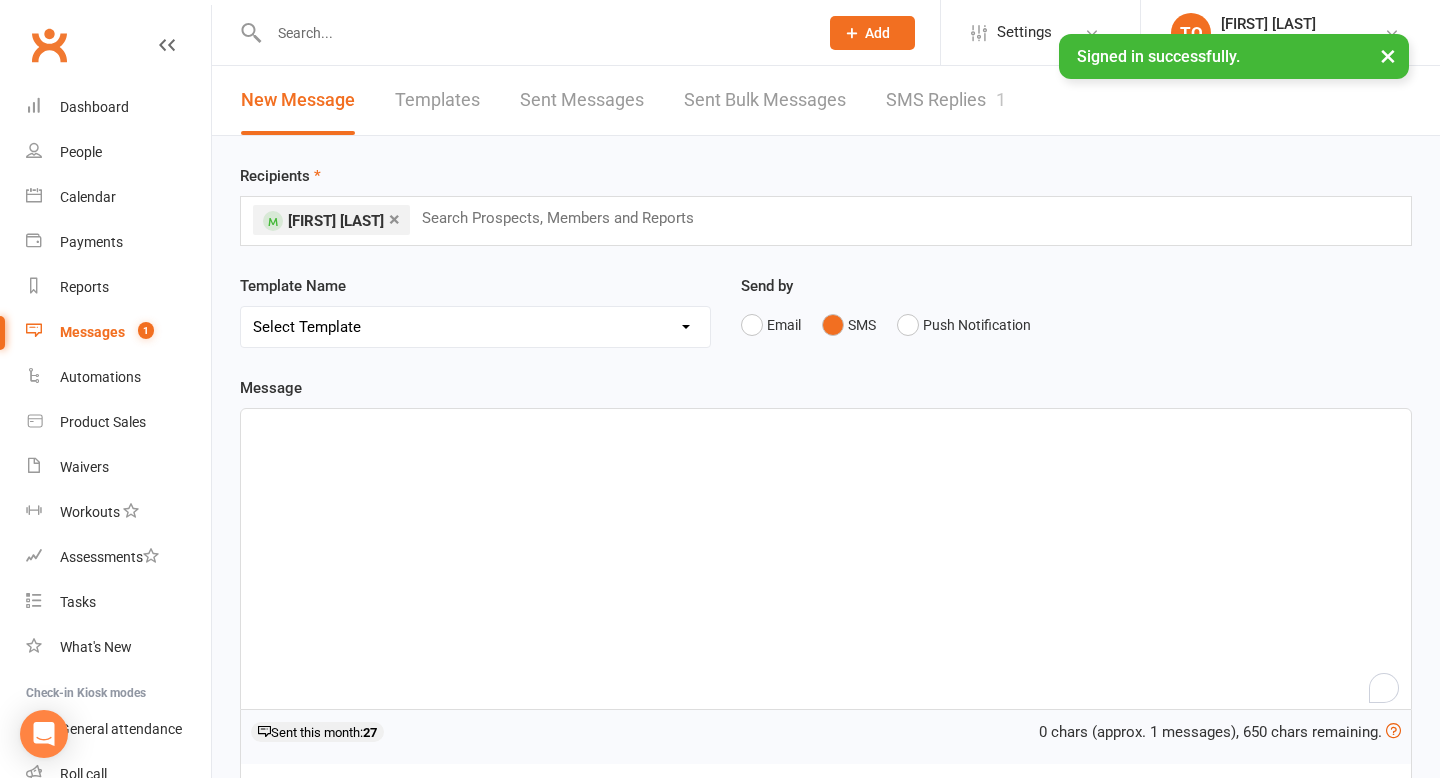 paste 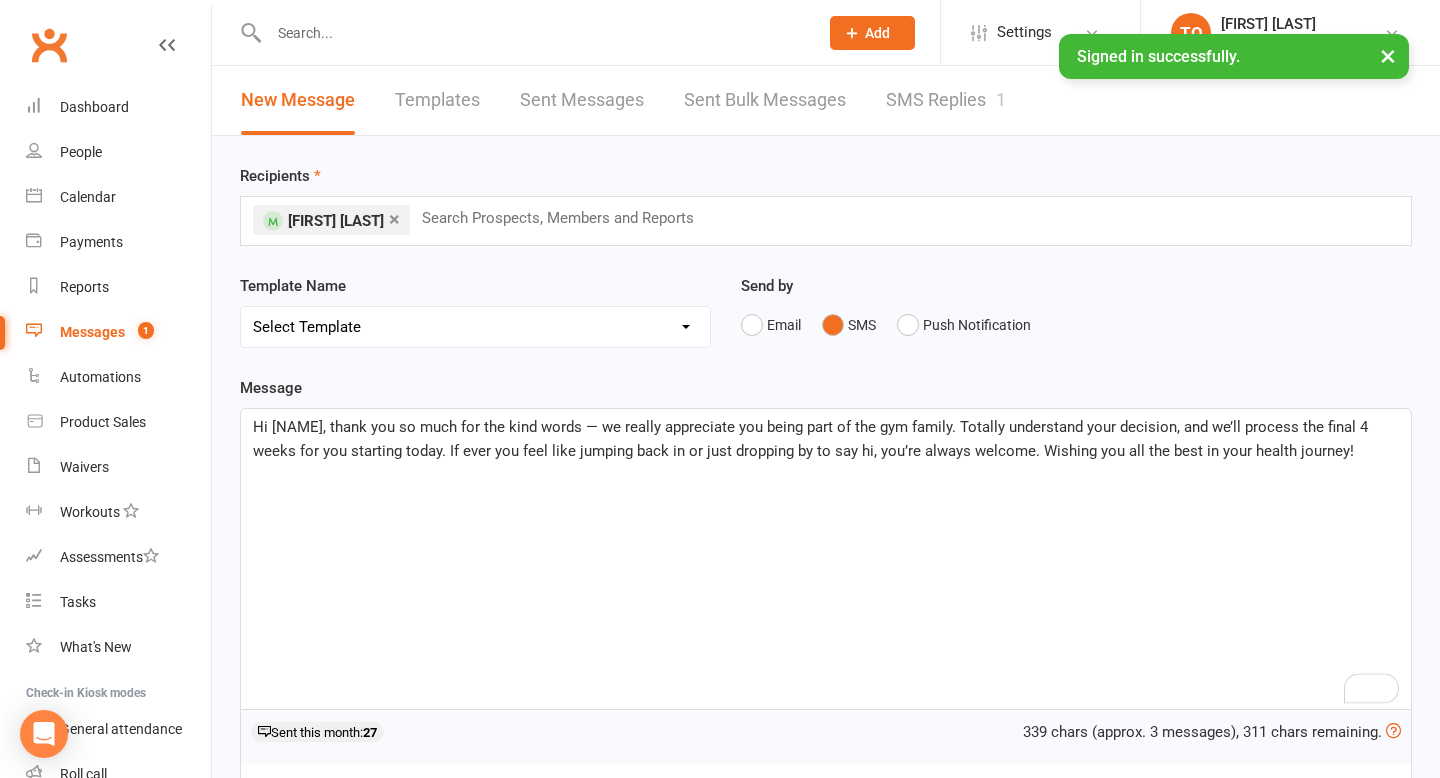 type 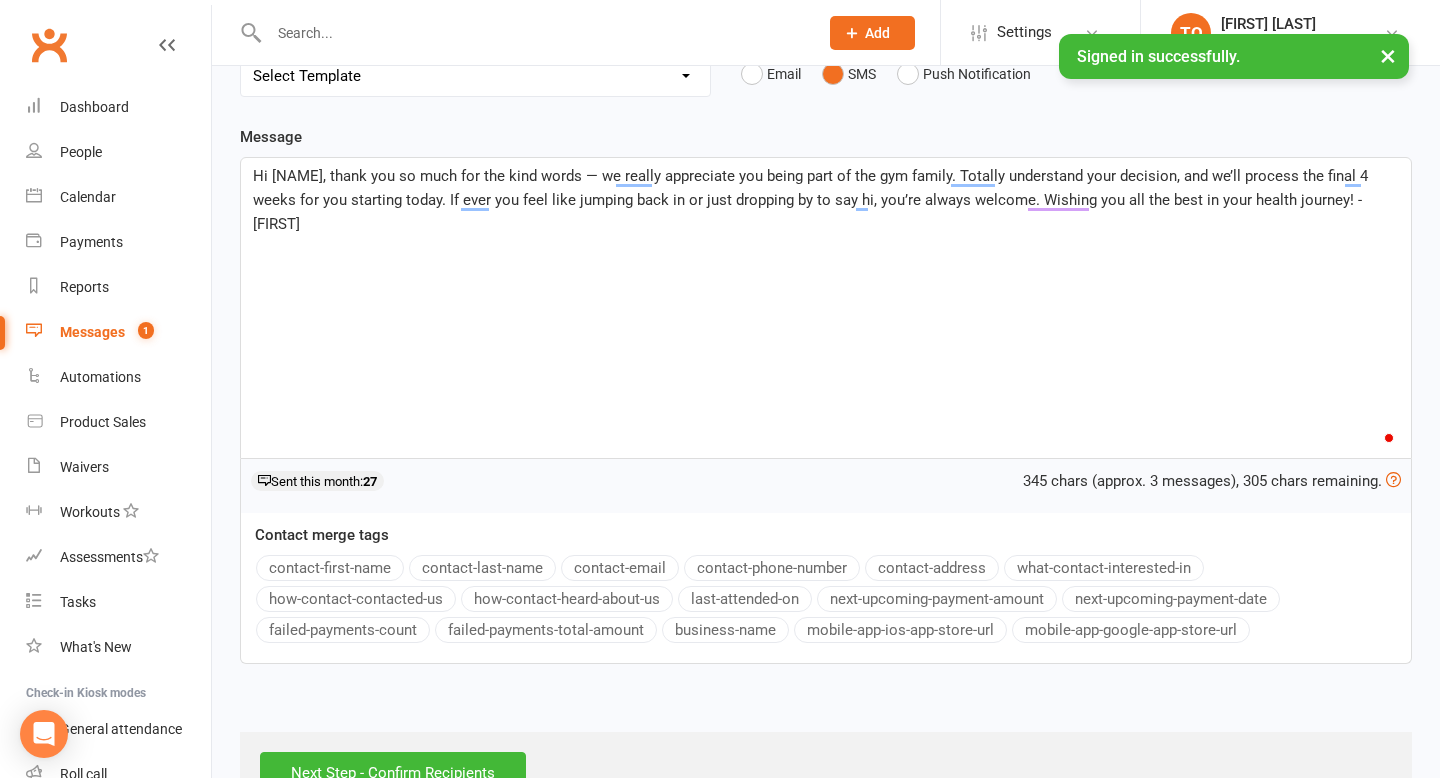 scroll, scrollTop: 316, scrollLeft: 0, axis: vertical 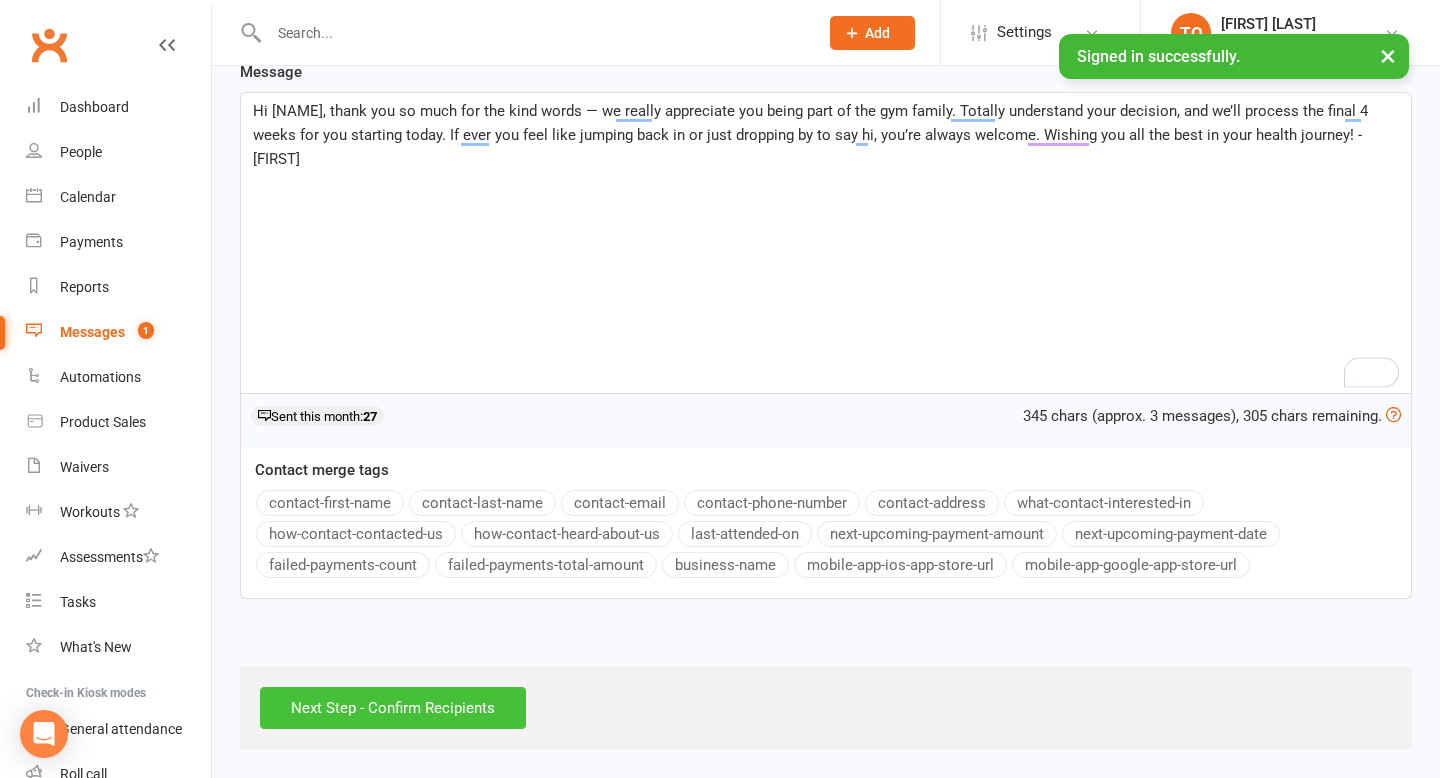 click on "Next Step - Confirm Recipients" at bounding box center [393, 708] 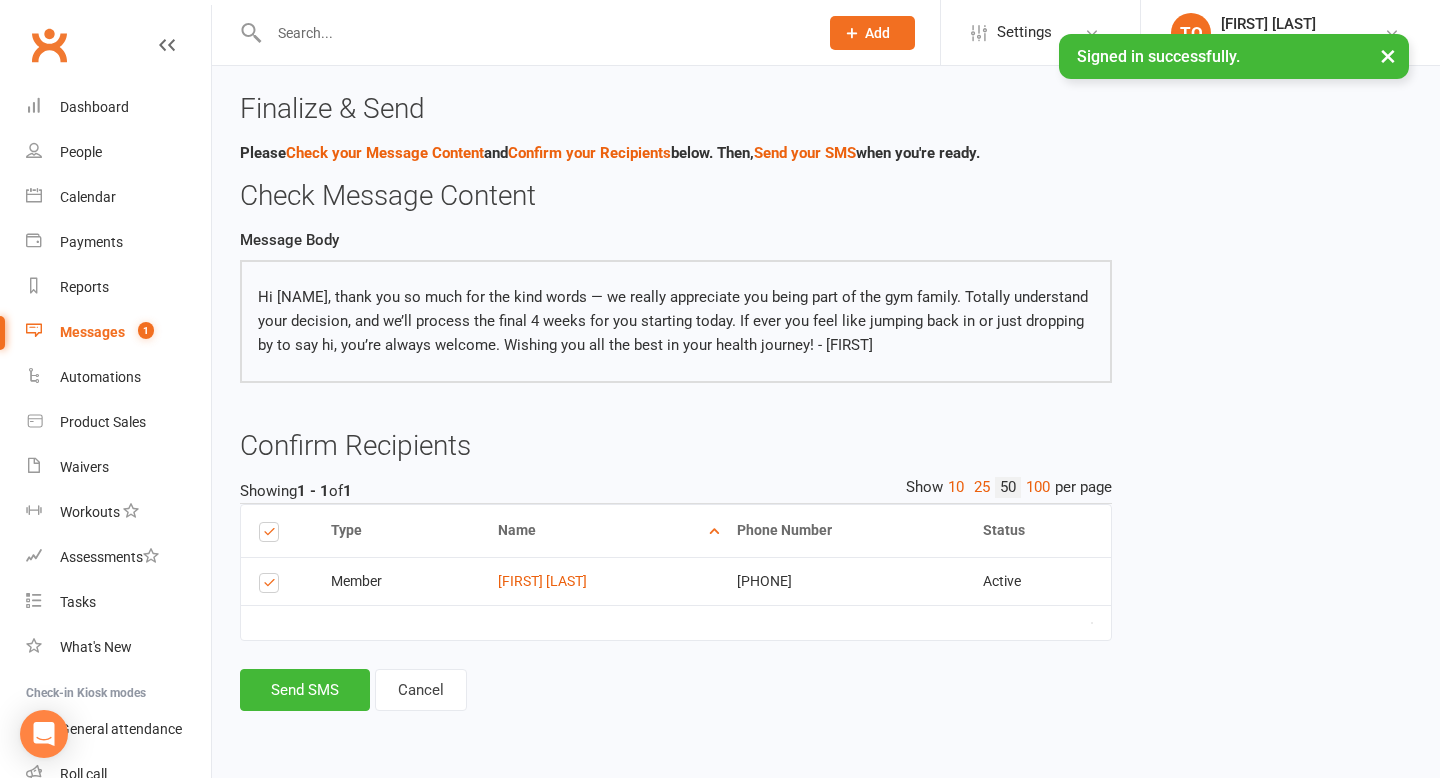 scroll, scrollTop: 0, scrollLeft: 0, axis: both 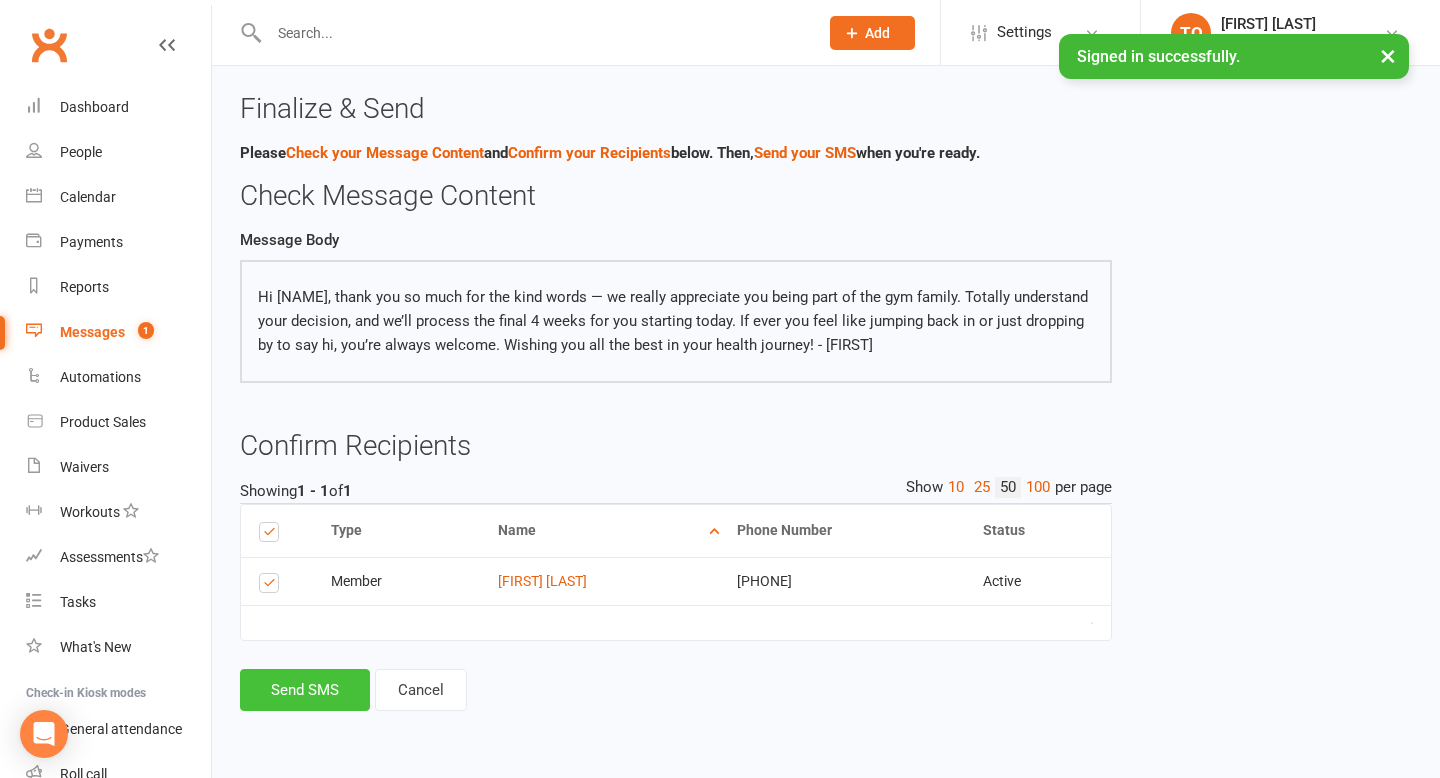 click on "Send SMS" at bounding box center (305, 690) 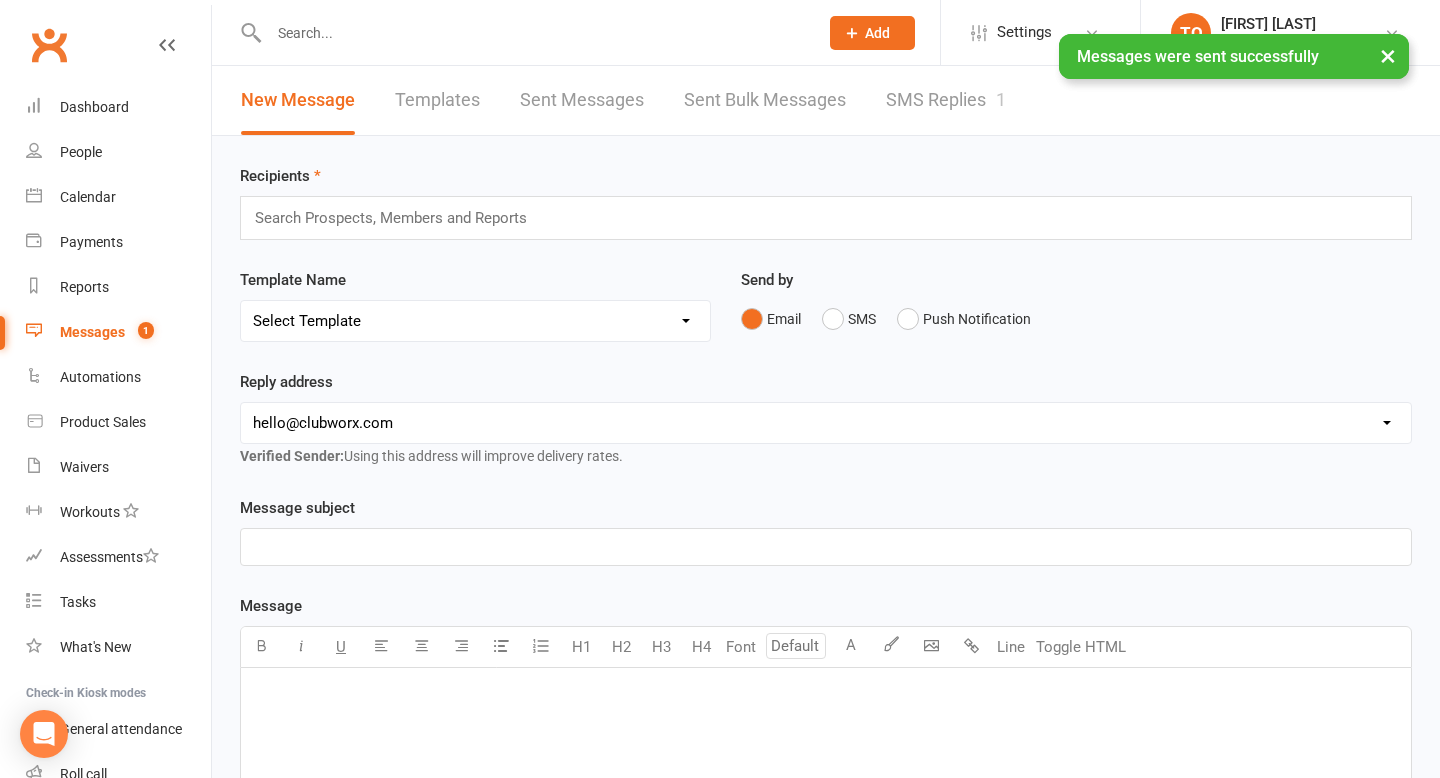 click on "SMS Replies  1" at bounding box center [946, 100] 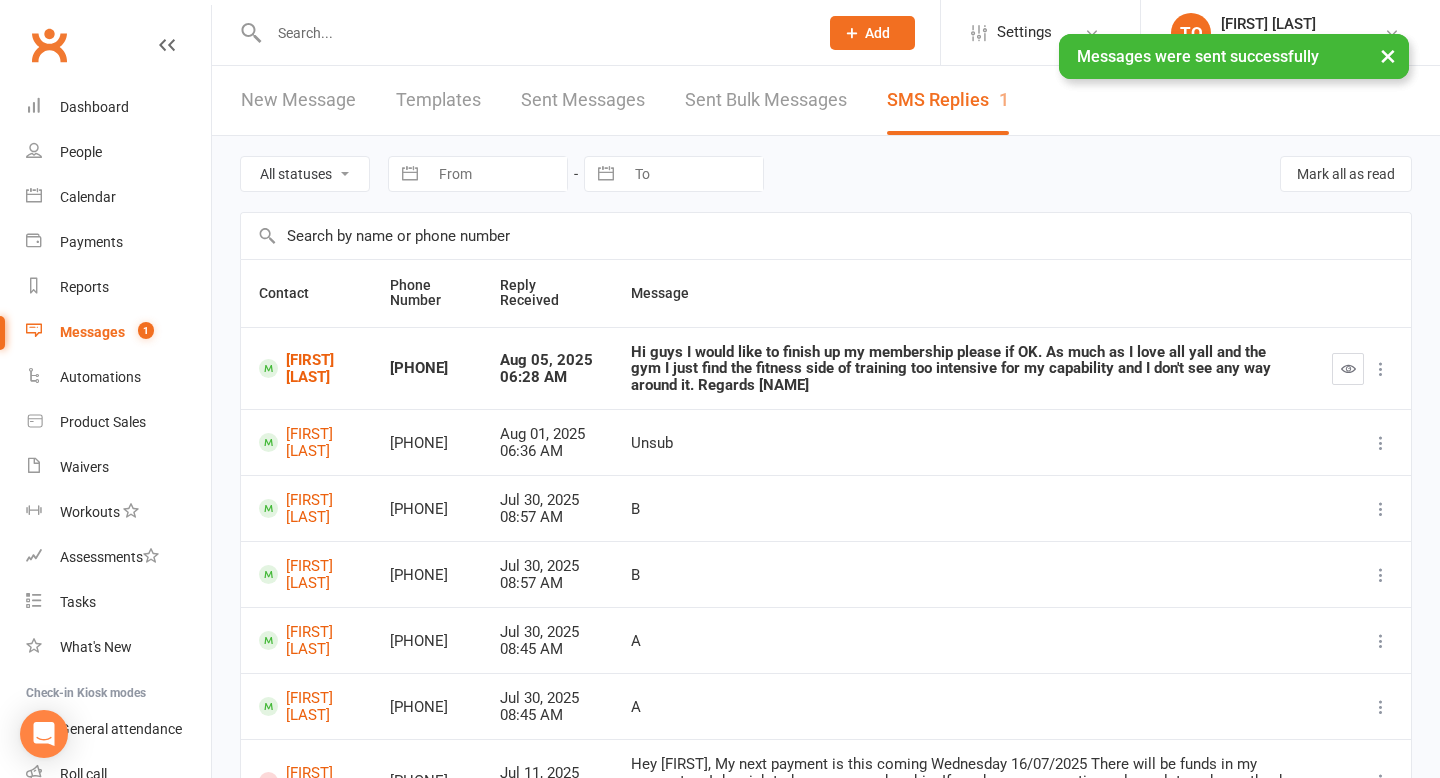click at bounding box center (1348, 369) 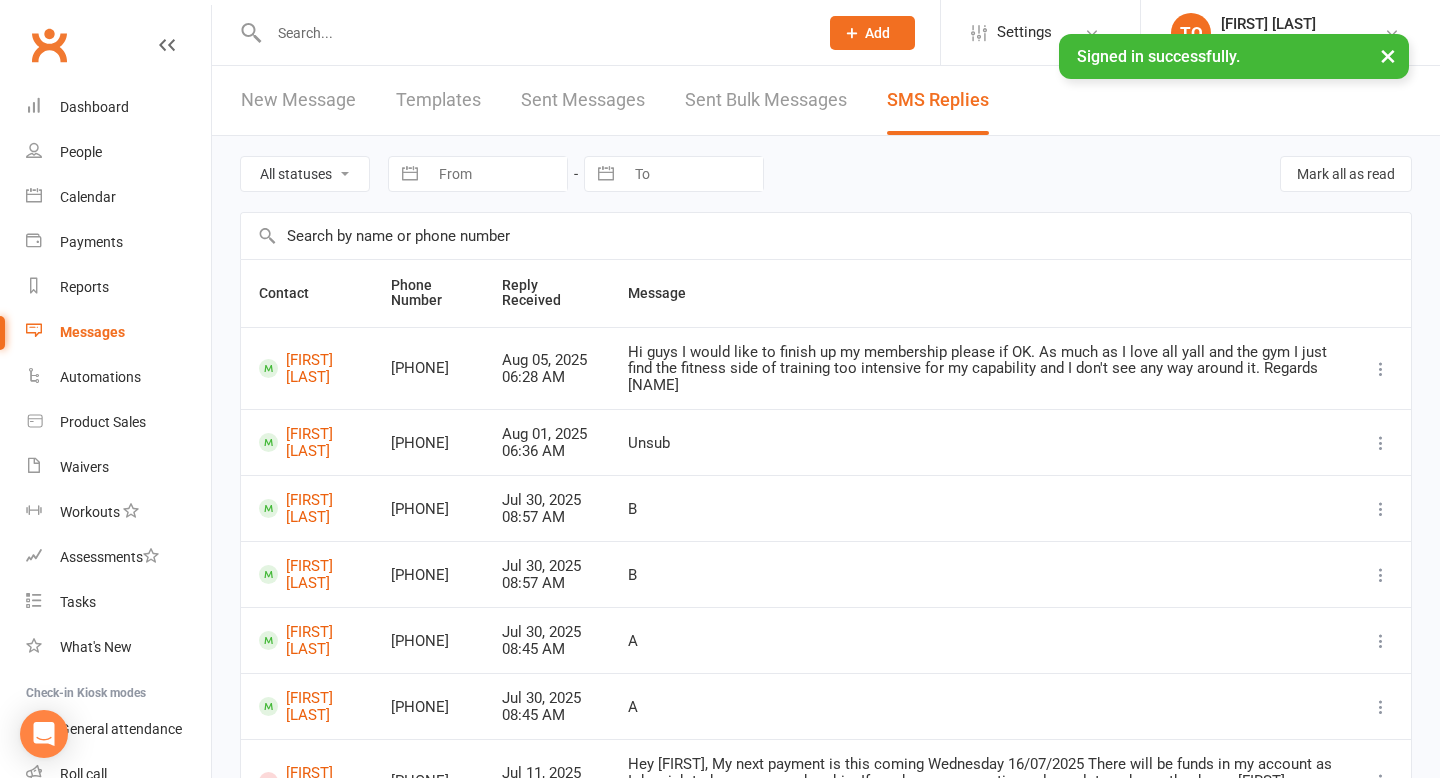 click at bounding box center [533, 33] 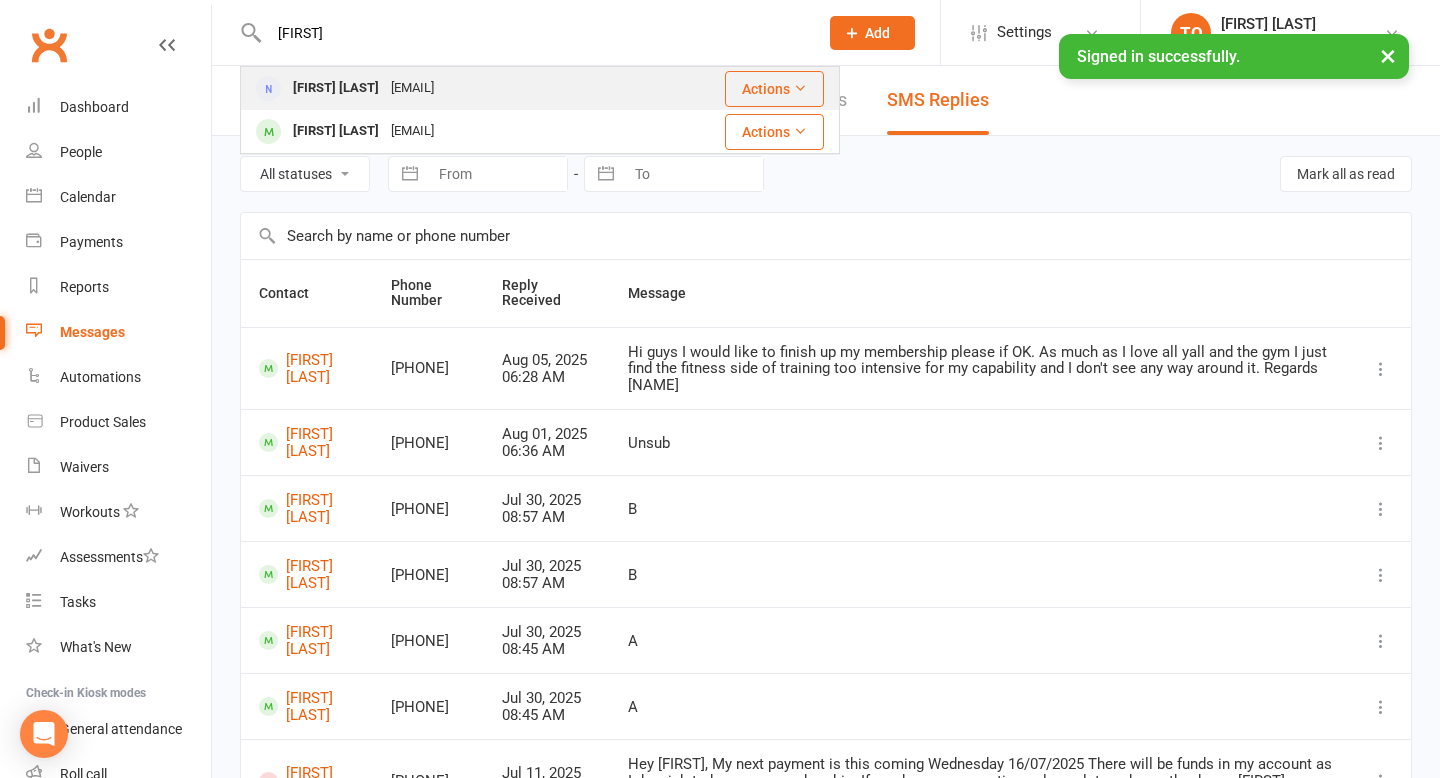 type on "[FIRST]" 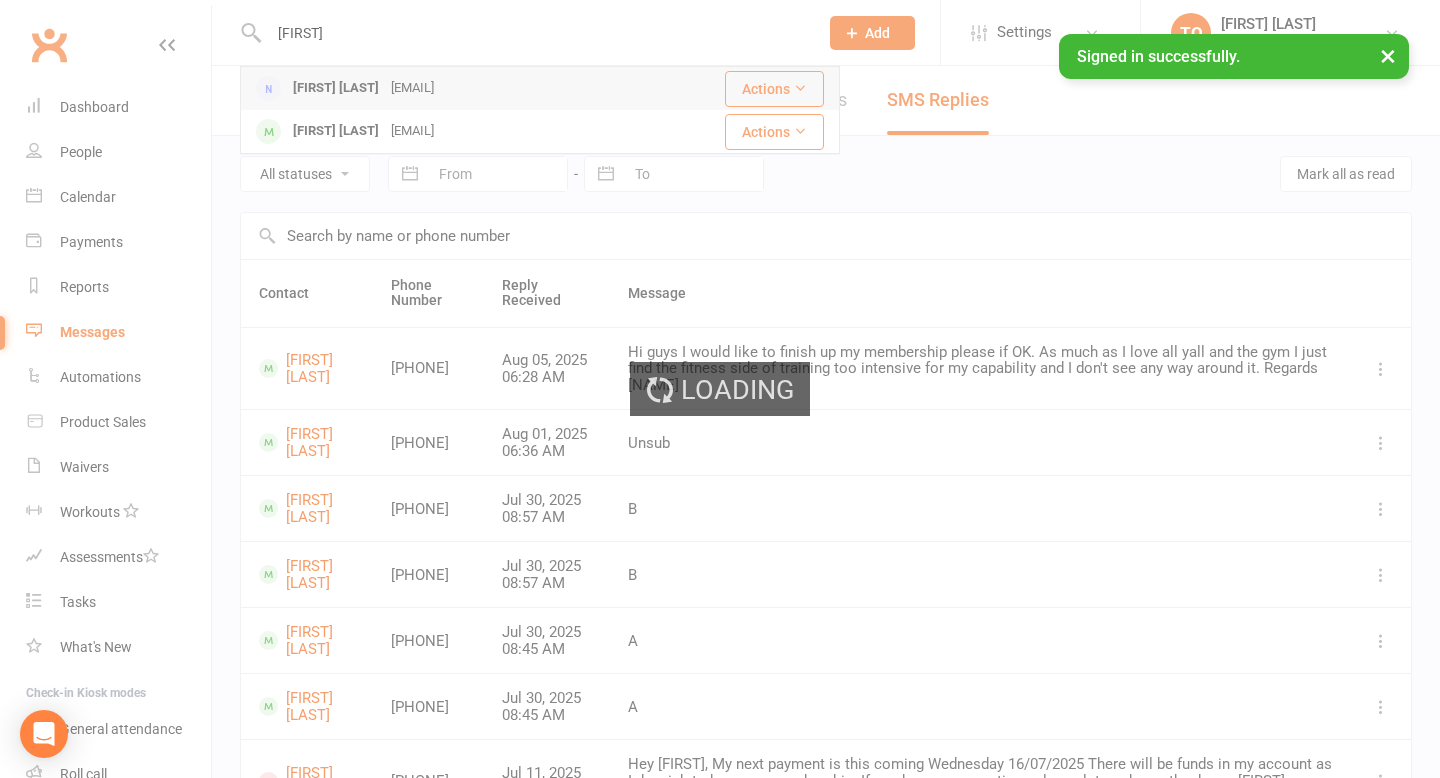 type 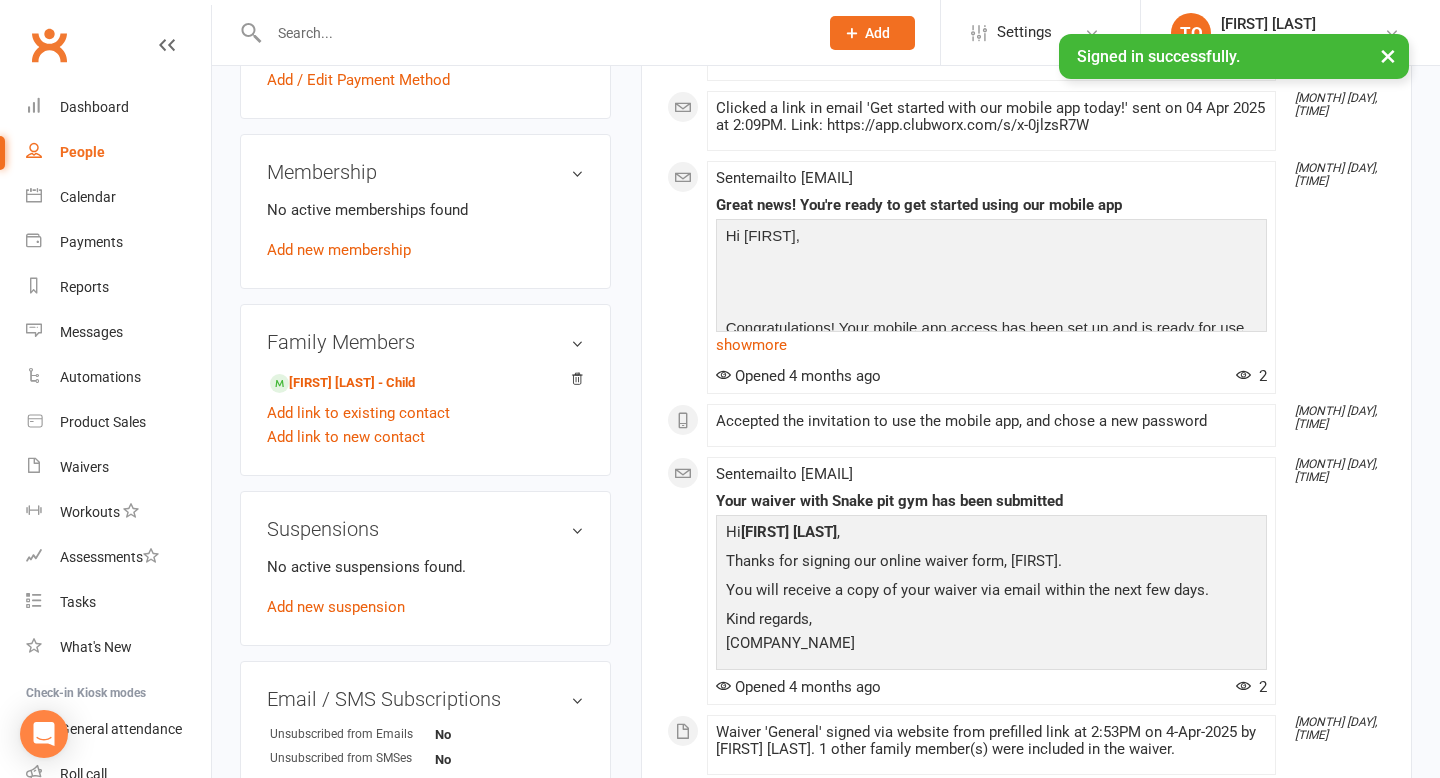 scroll, scrollTop: 762, scrollLeft: 0, axis: vertical 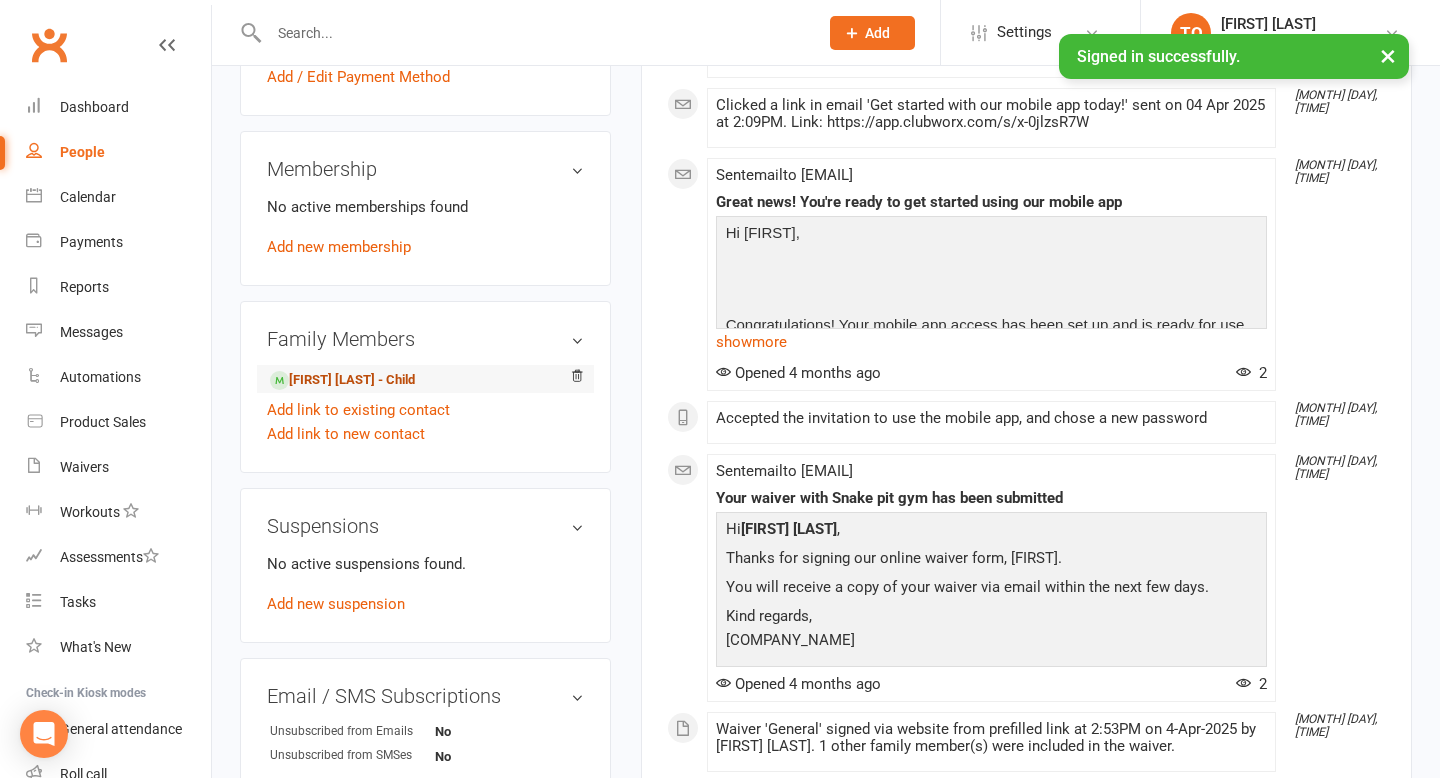 click on "[FIRST] [LAST] - Child" at bounding box center [342, 380] 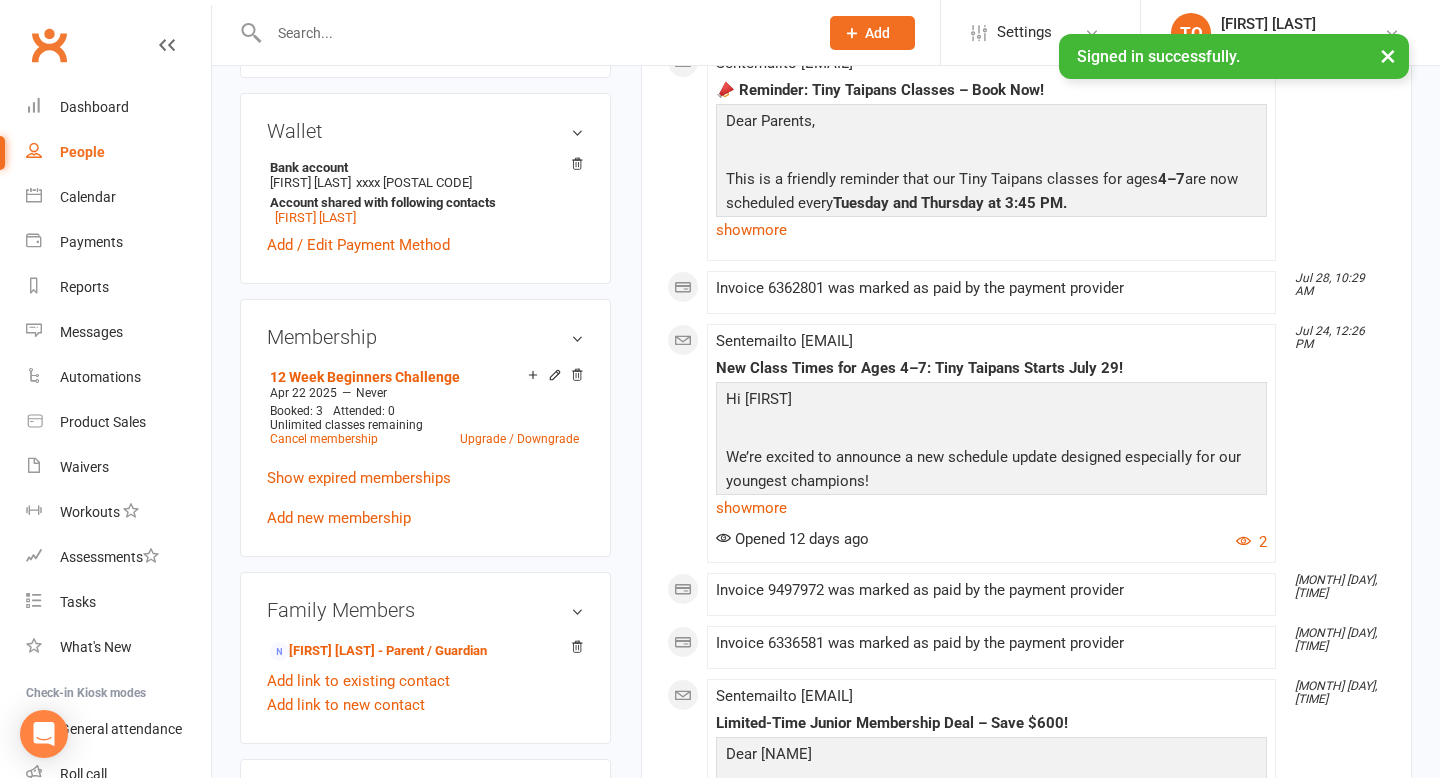 scroll, scrollTop: 684, scrollLeft: 0, axis: vertical 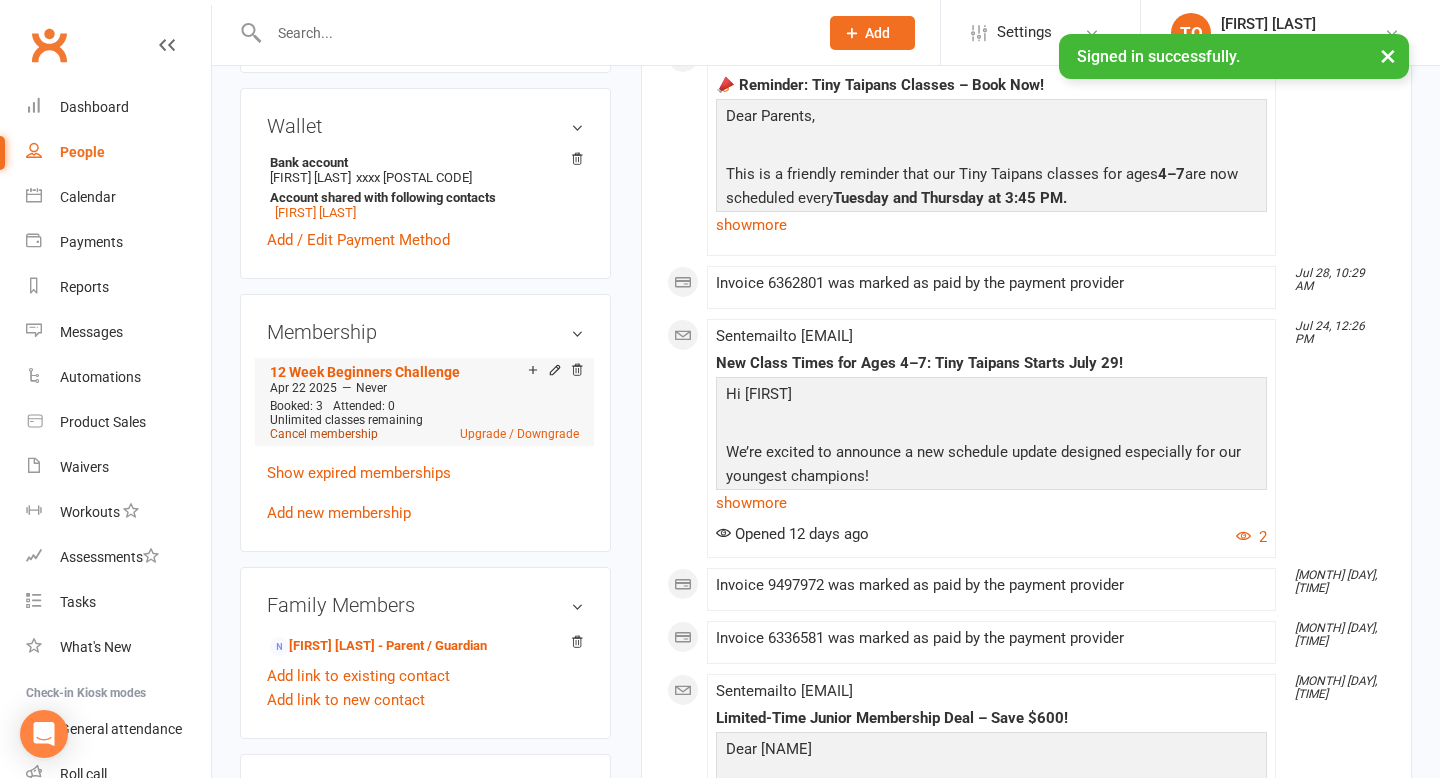click on "Cancel membership" at bounding box center (324, 434) 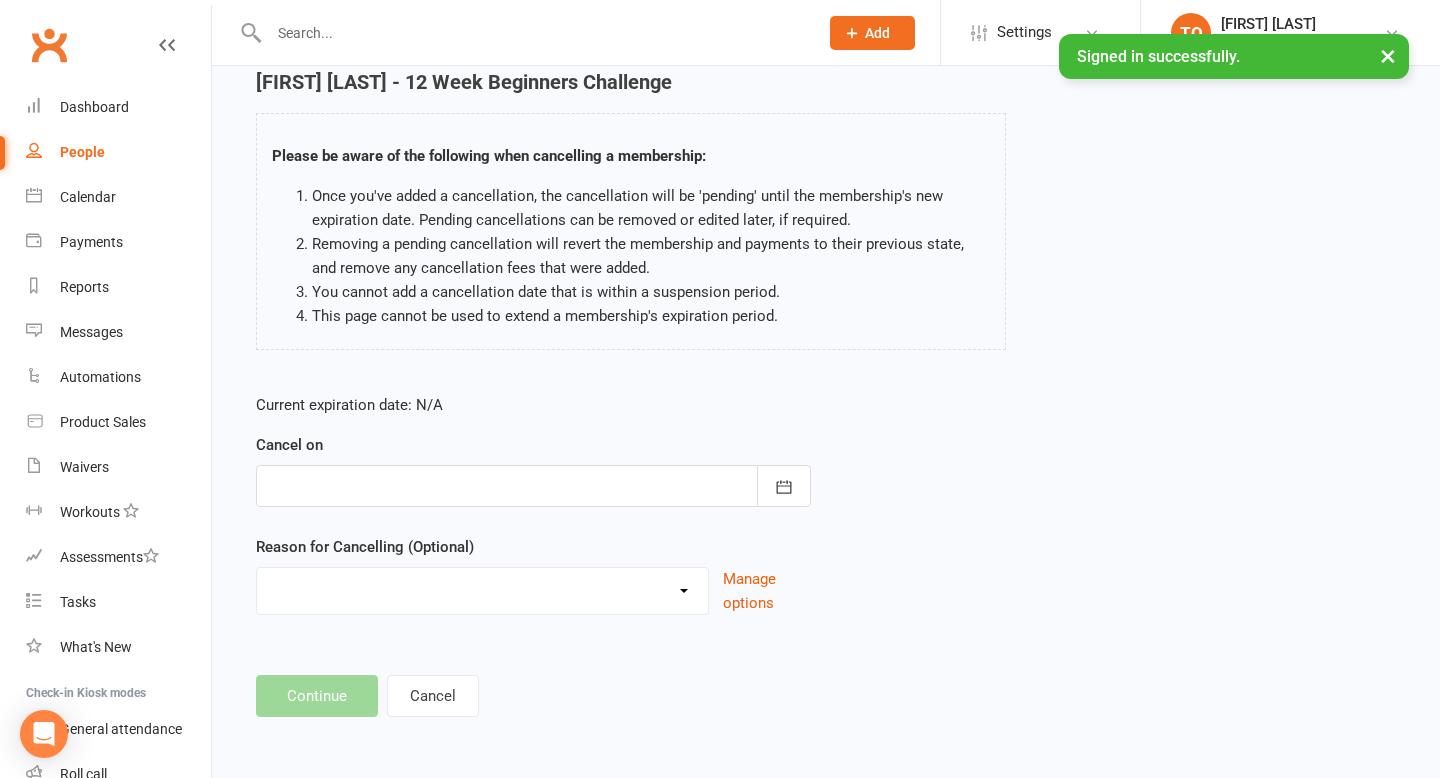 scroll, scrollTop: 0, scrollLeft: 0, axis: both 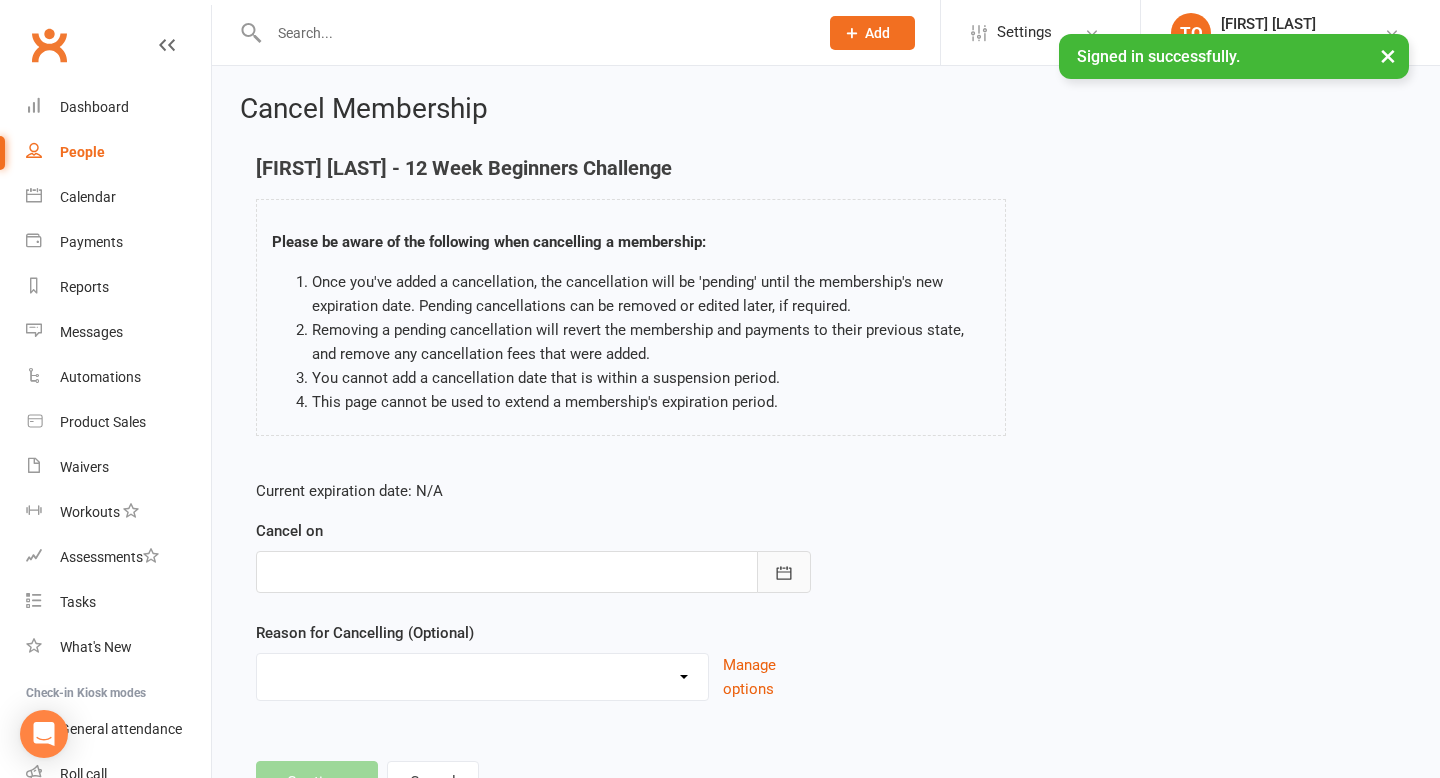 click 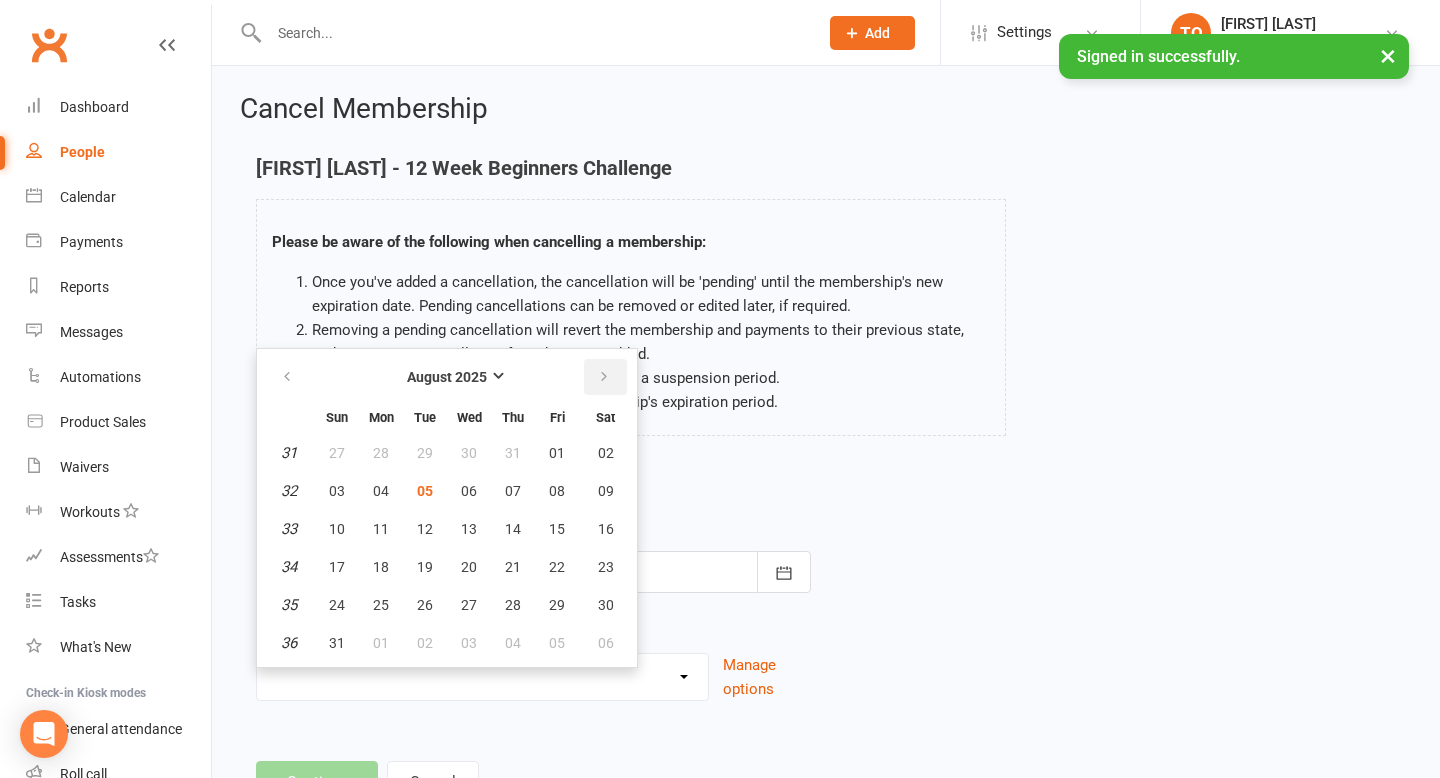 click at bounding box center (604, 377) 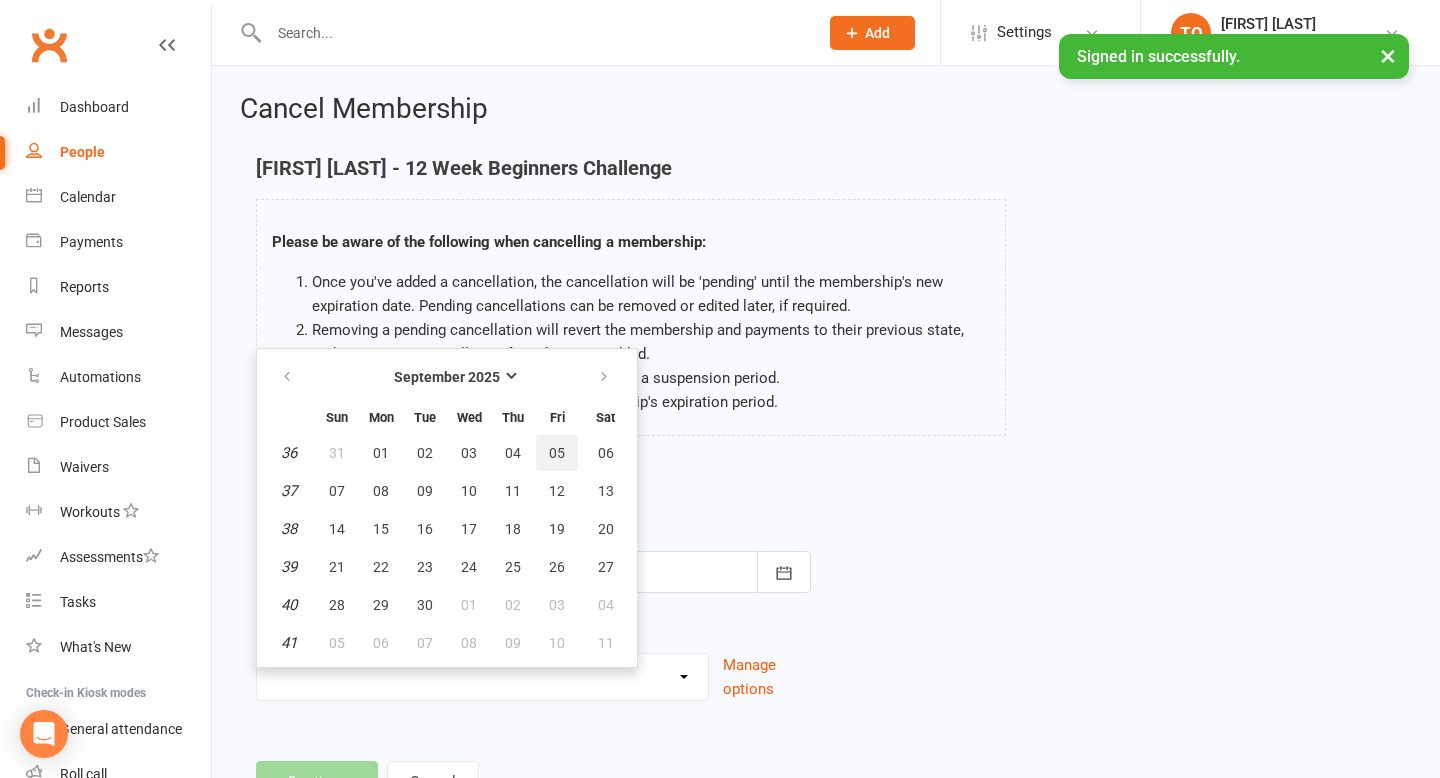 click on "05" at bounding box center [557, 453] 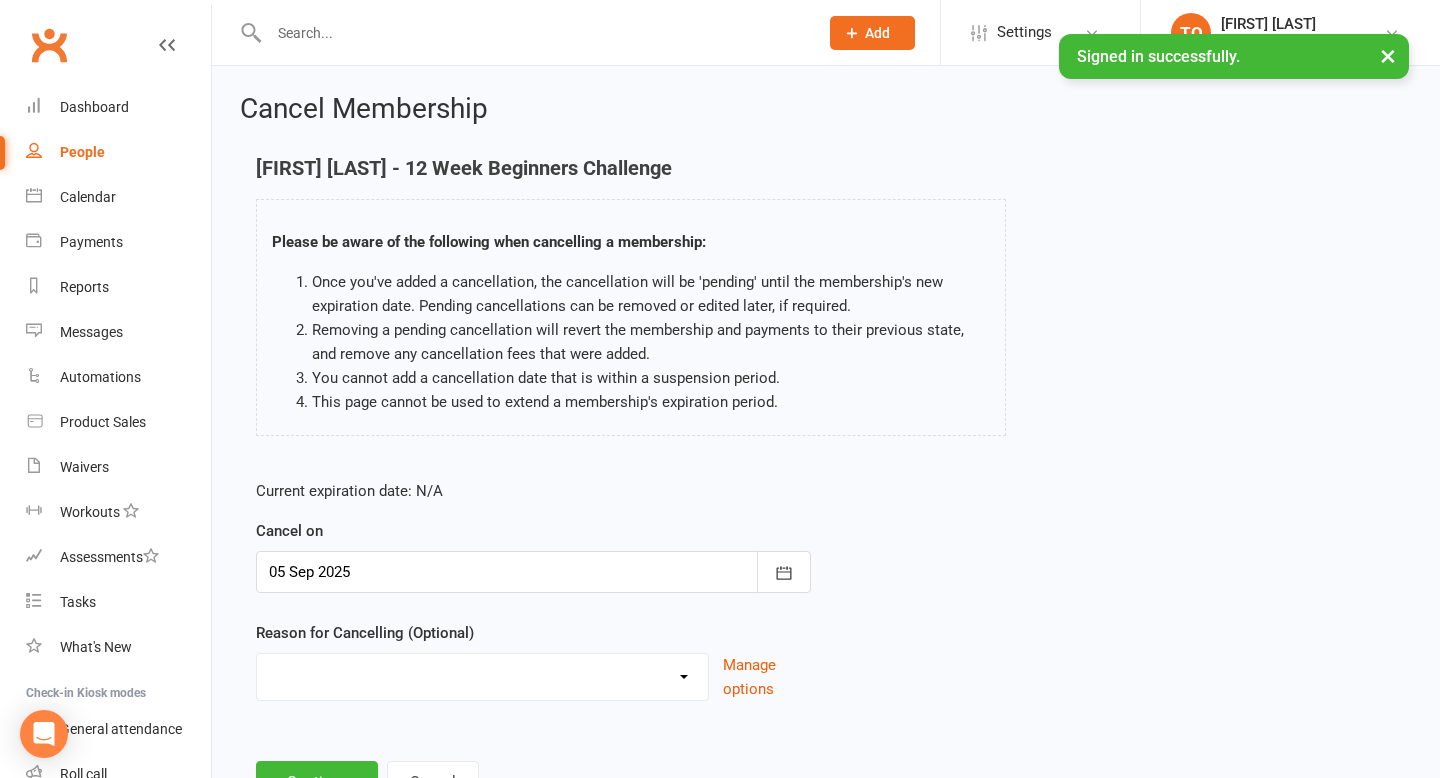 scroll, scrollTop: 86, scrollLeft: 0, axis: vertical 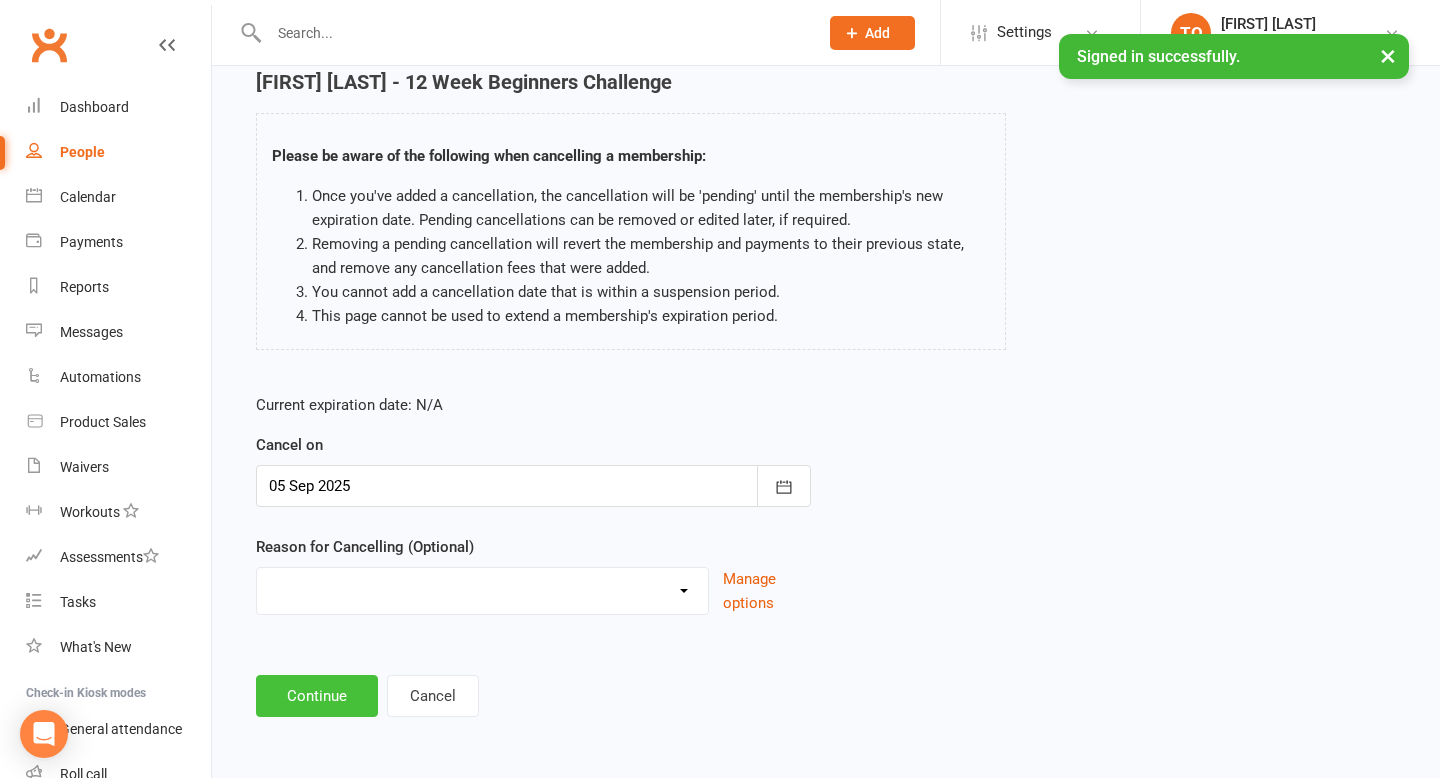 click on "Continue" at bounding box center (317, 696) 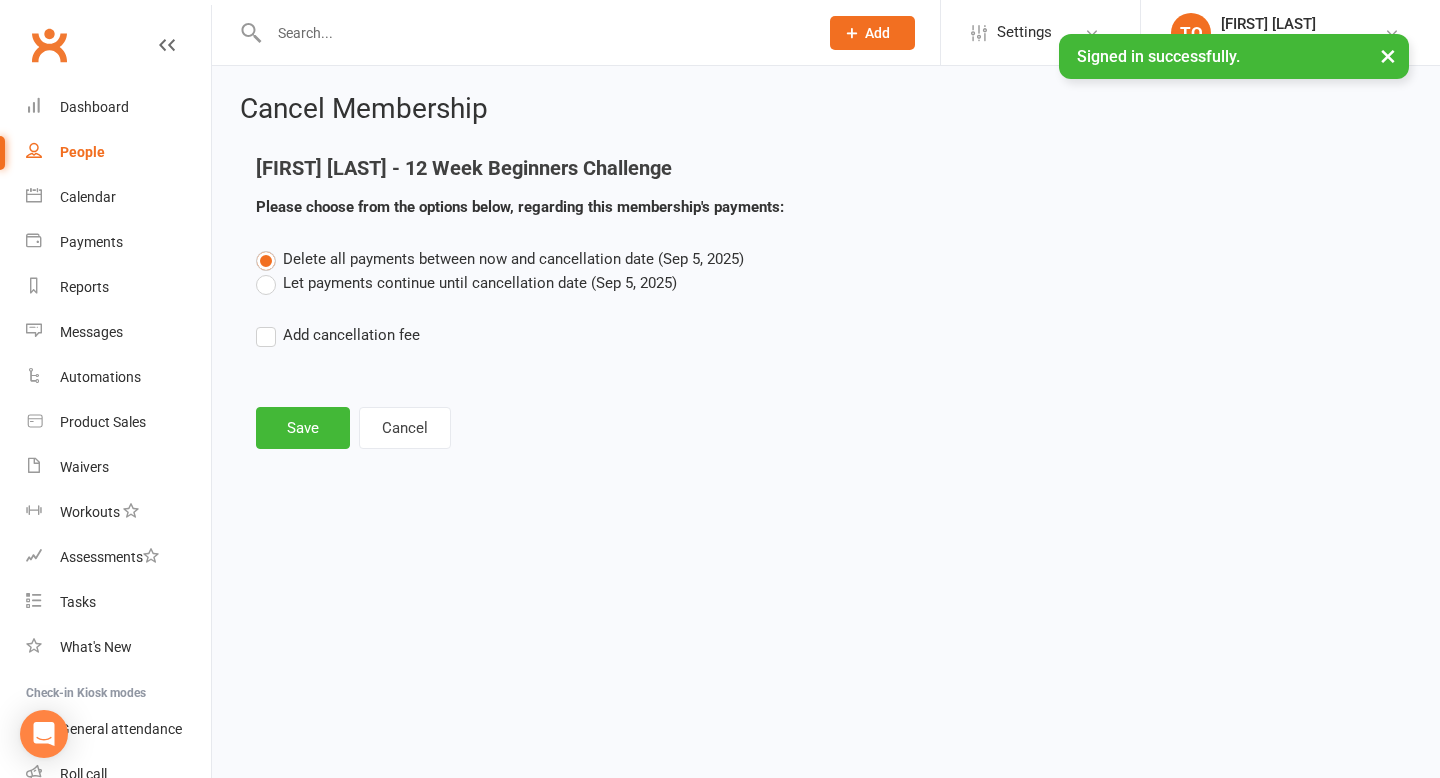 scroll, scrollTop: 0, scrollLeft: 0, axis: both 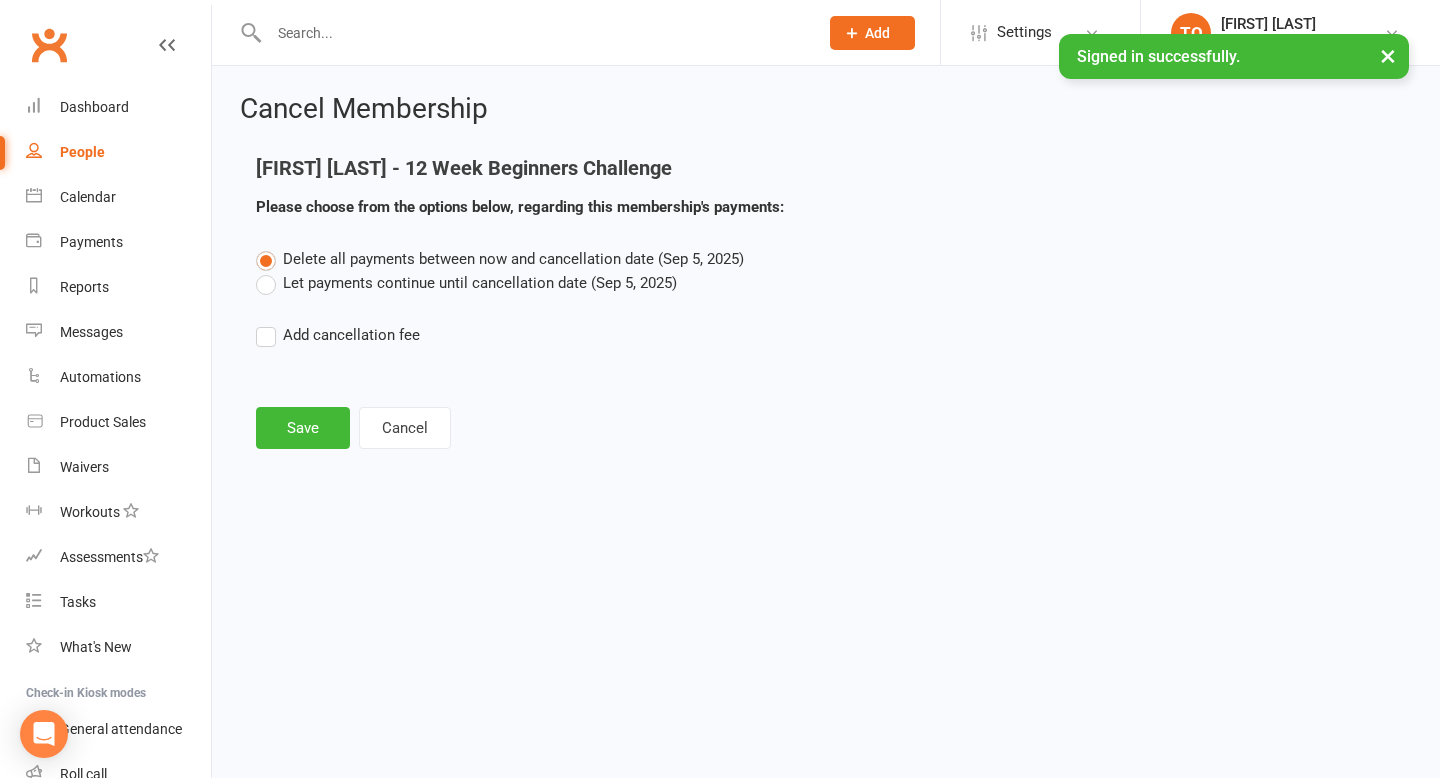 click on "Let payments continue until cancellation date (Sep 5, 2025)" at bounding box center (466, 283) 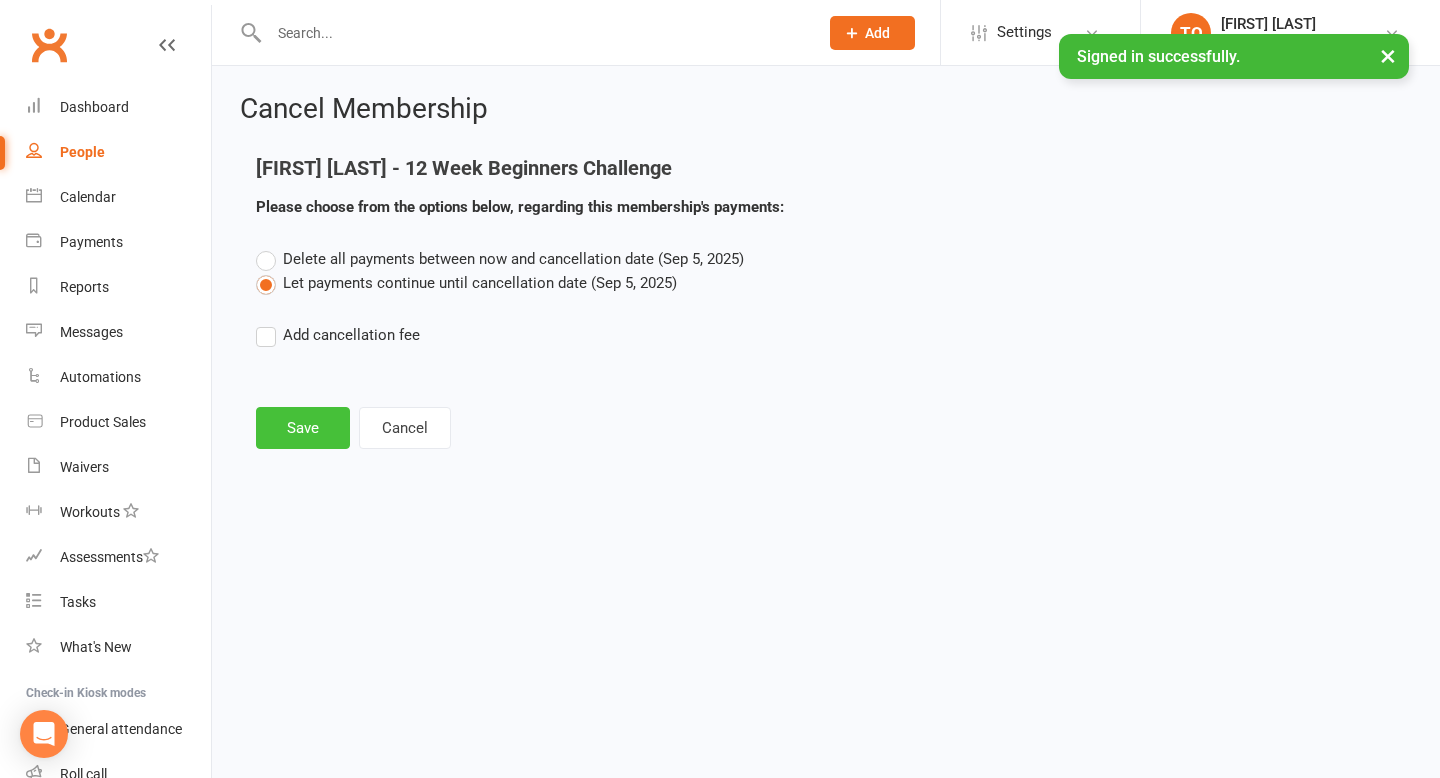click on "Save" at bounding box center (303, 428) 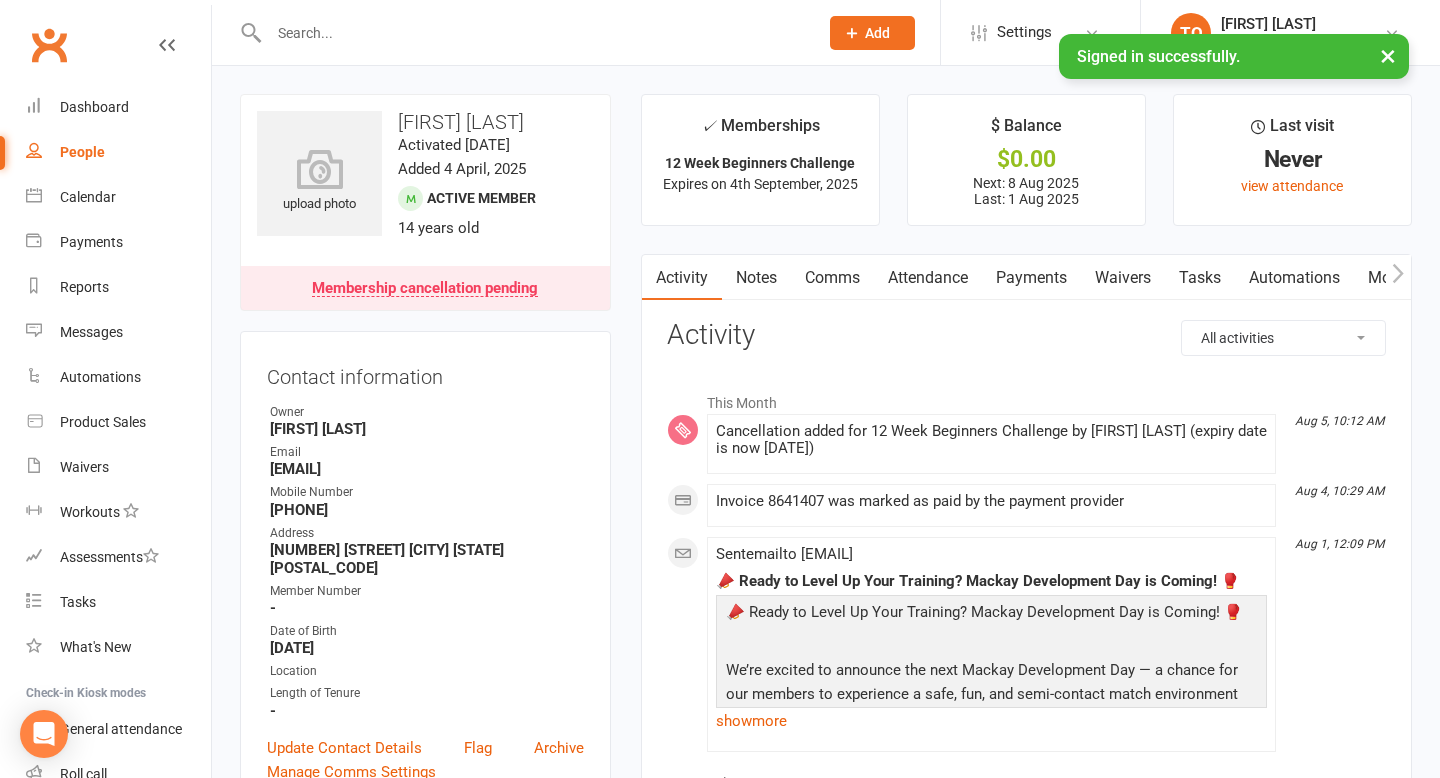 click at bounding box center (522, 32) 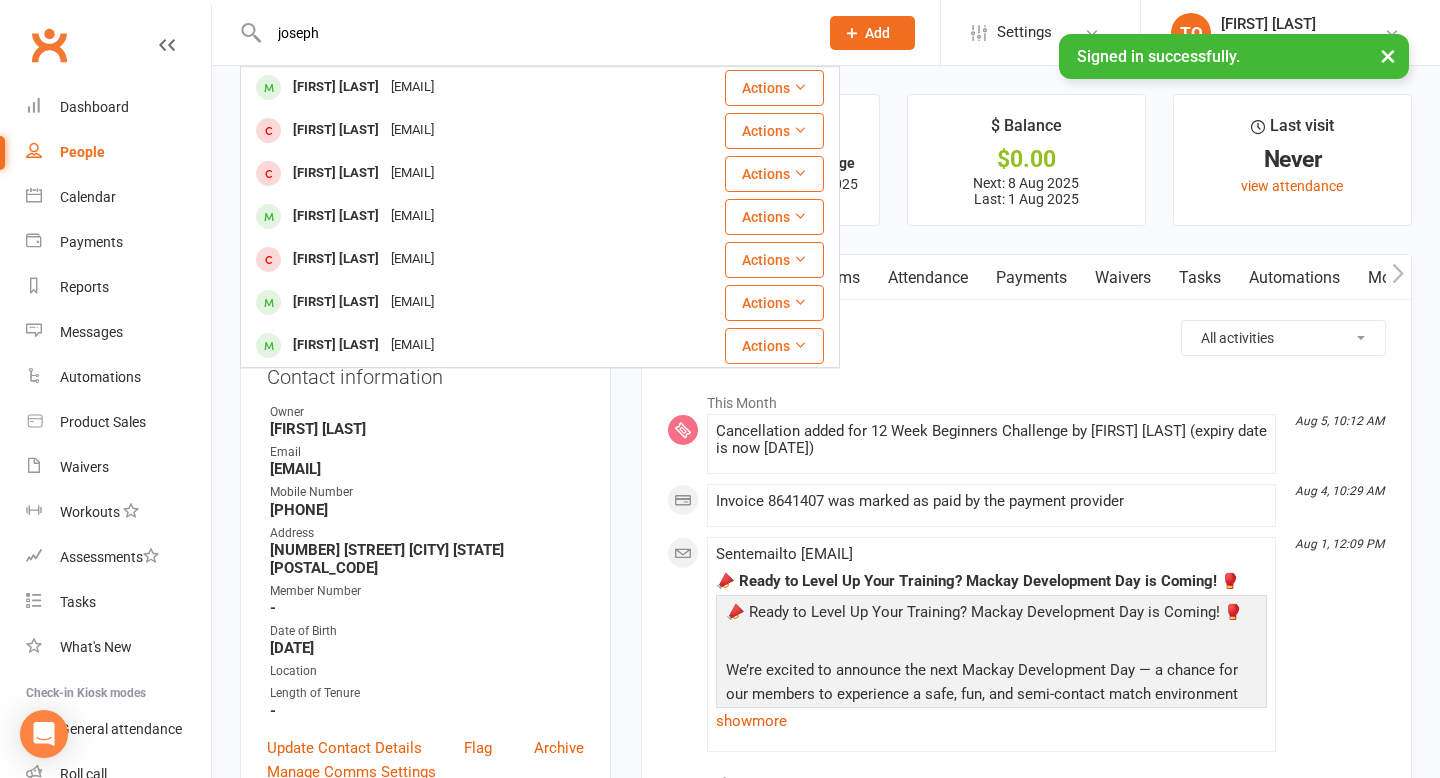 scroll, scrollTop: 0, scrollLeft: 0, axis: both 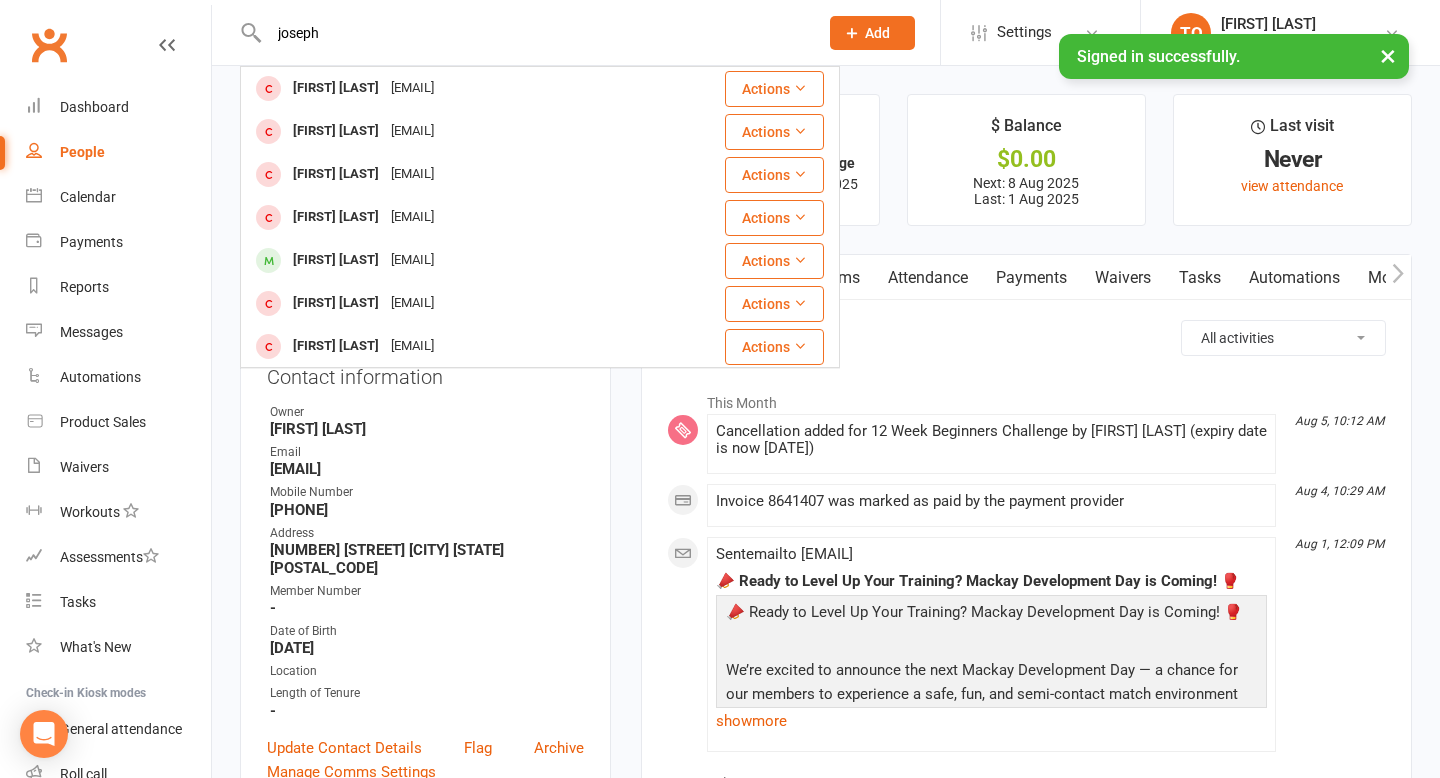 drag, startPoint x: 357, startPoint y: 37, endPoint x: 188, endPoint y: 27, distance: 169.2956 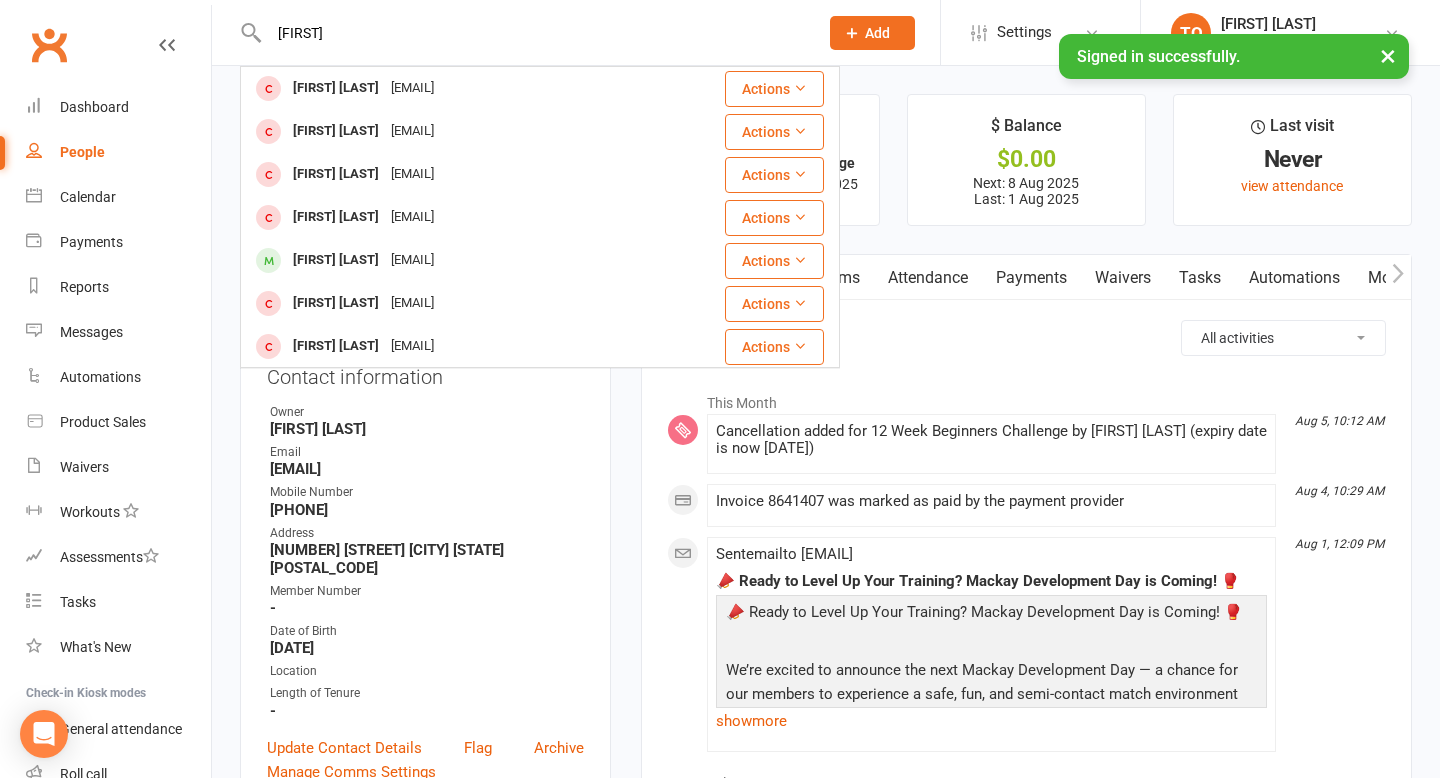 type on "[FIRST]" 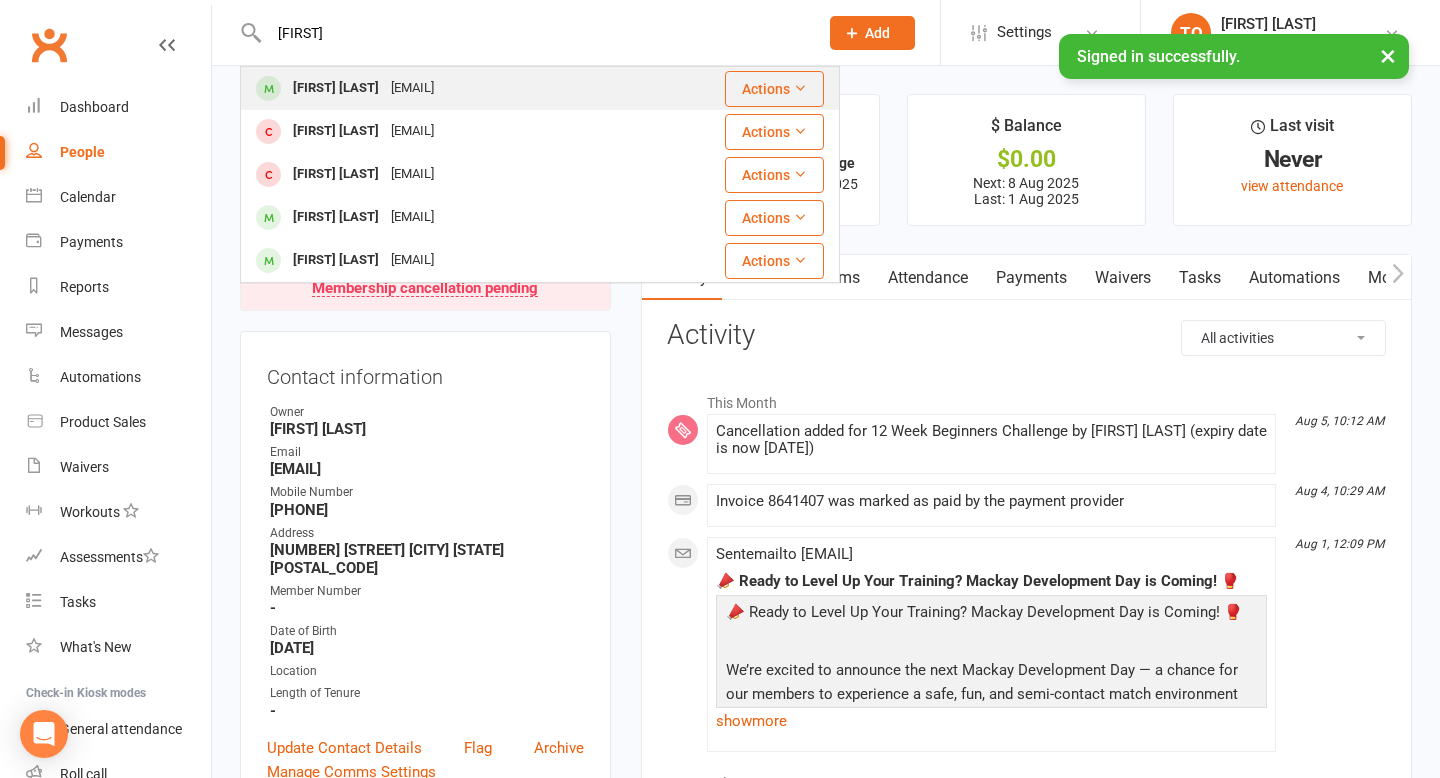 click on "[EMAIL]" at bounding box center (412, 88) 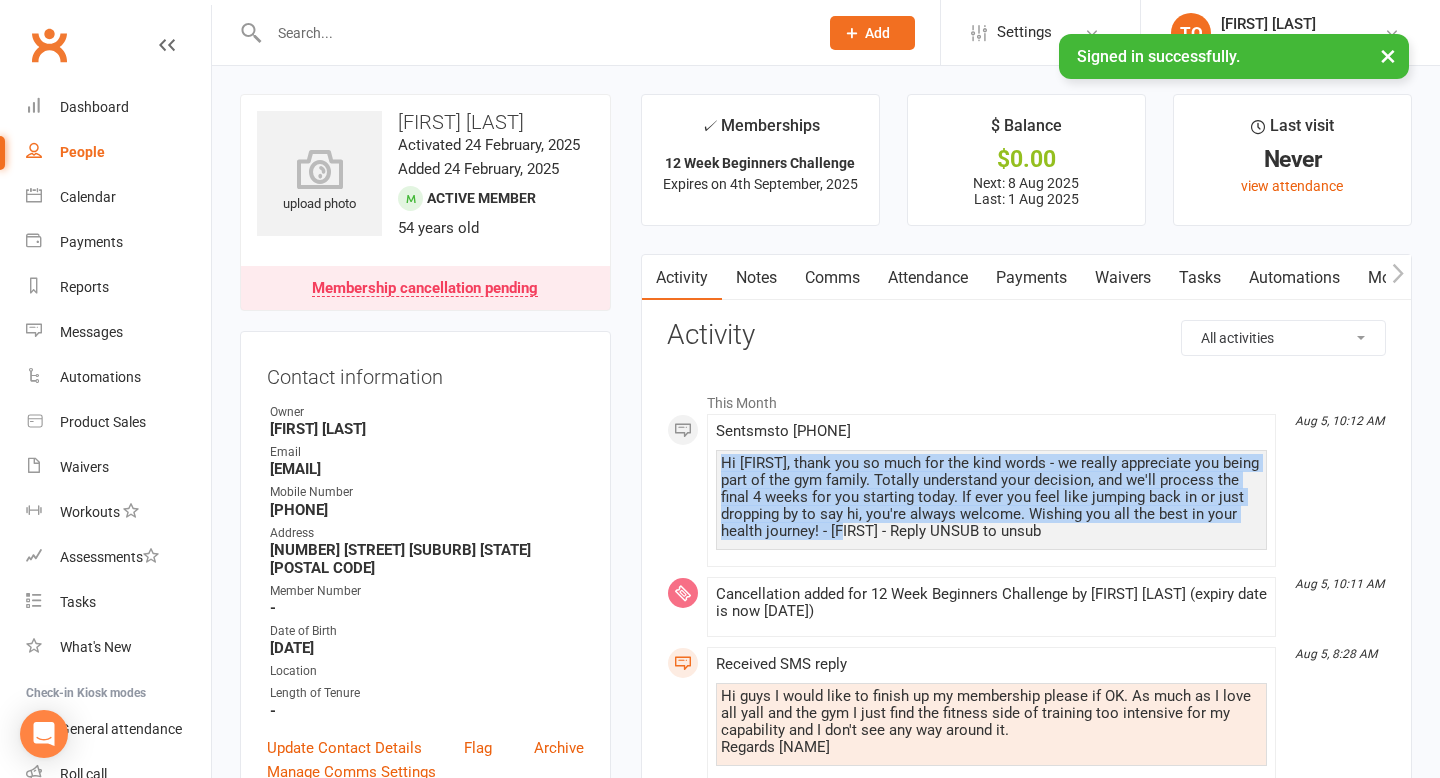 drag, startPoint x: 855, startPoint y: 532, endPoint x: 712, endPoint y: 465, distance: 157.9177 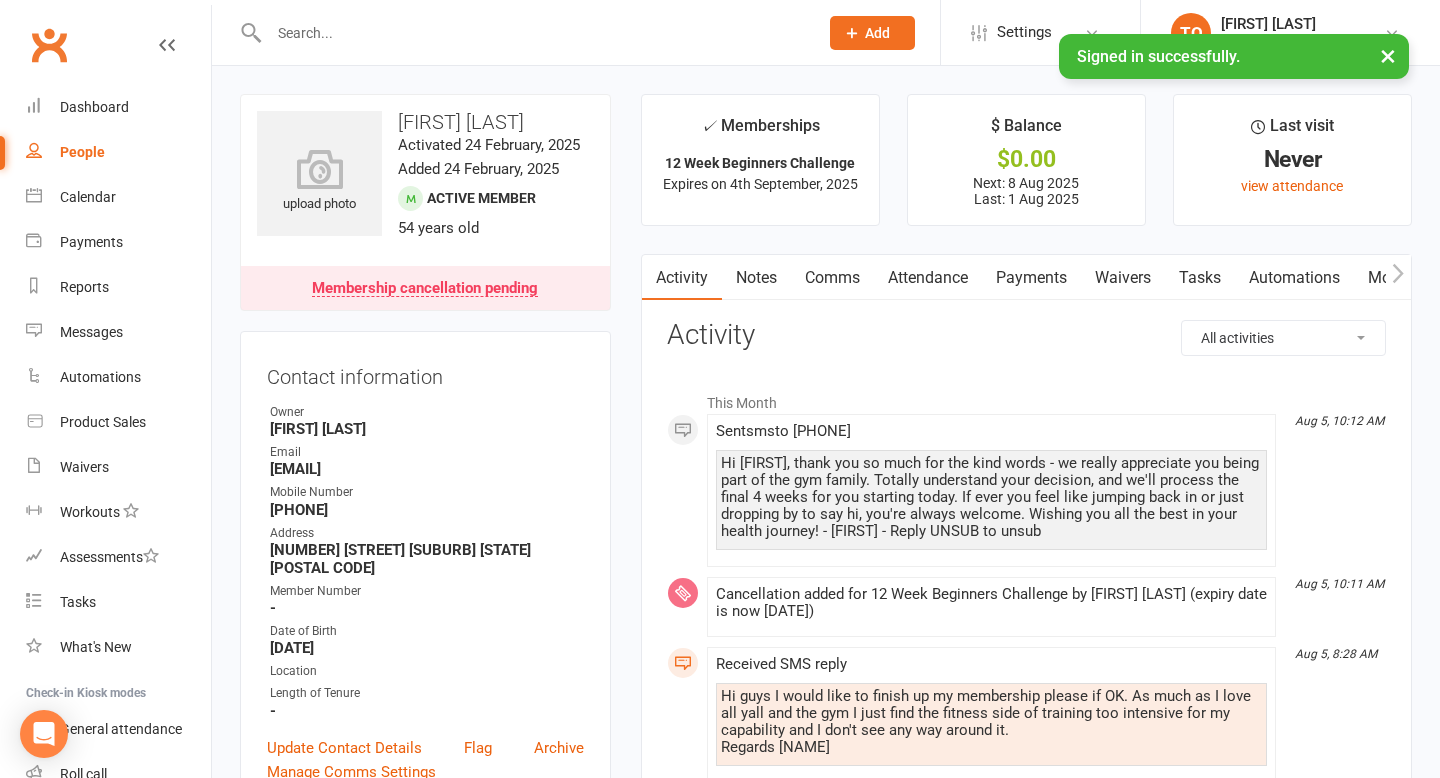 click at bounding box center [533, 33] 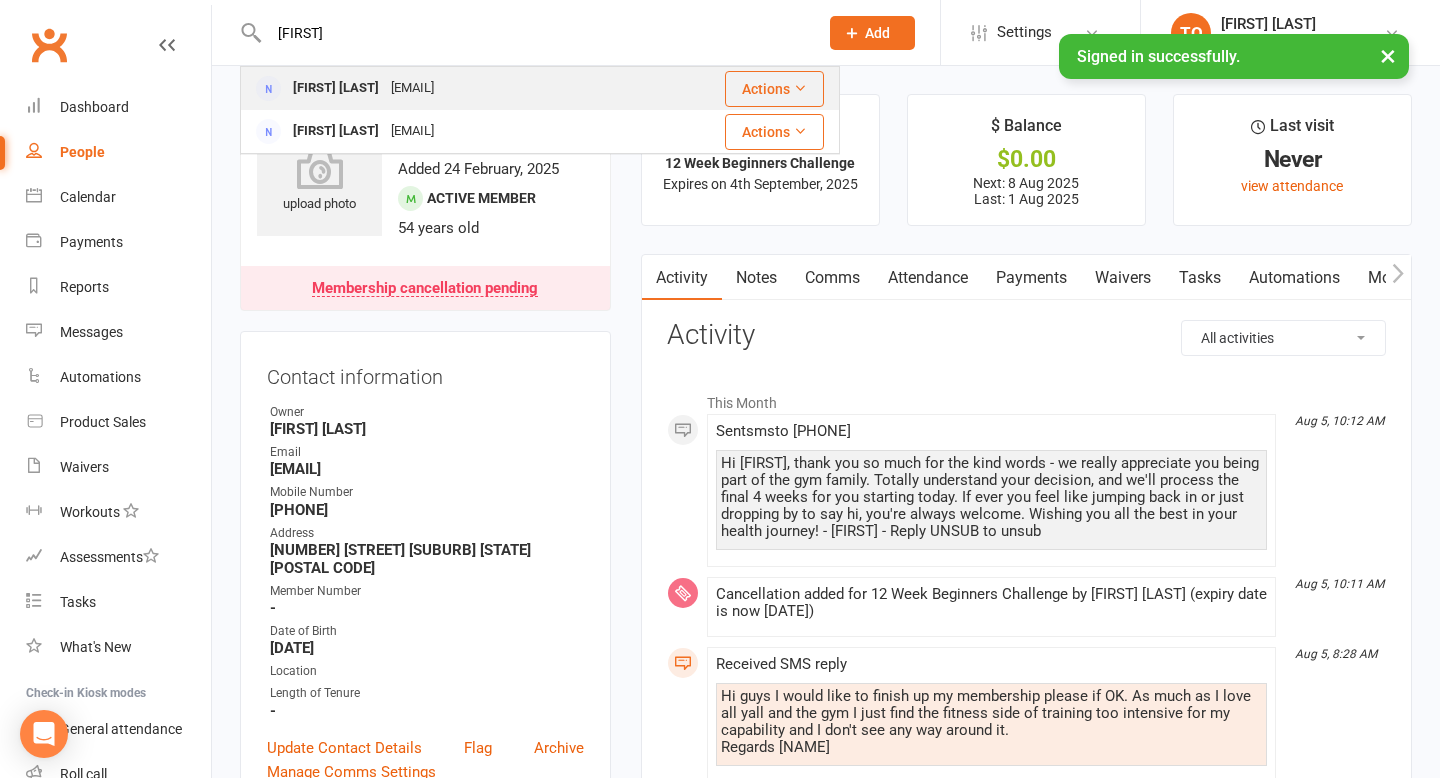 type on "[FIRST]" 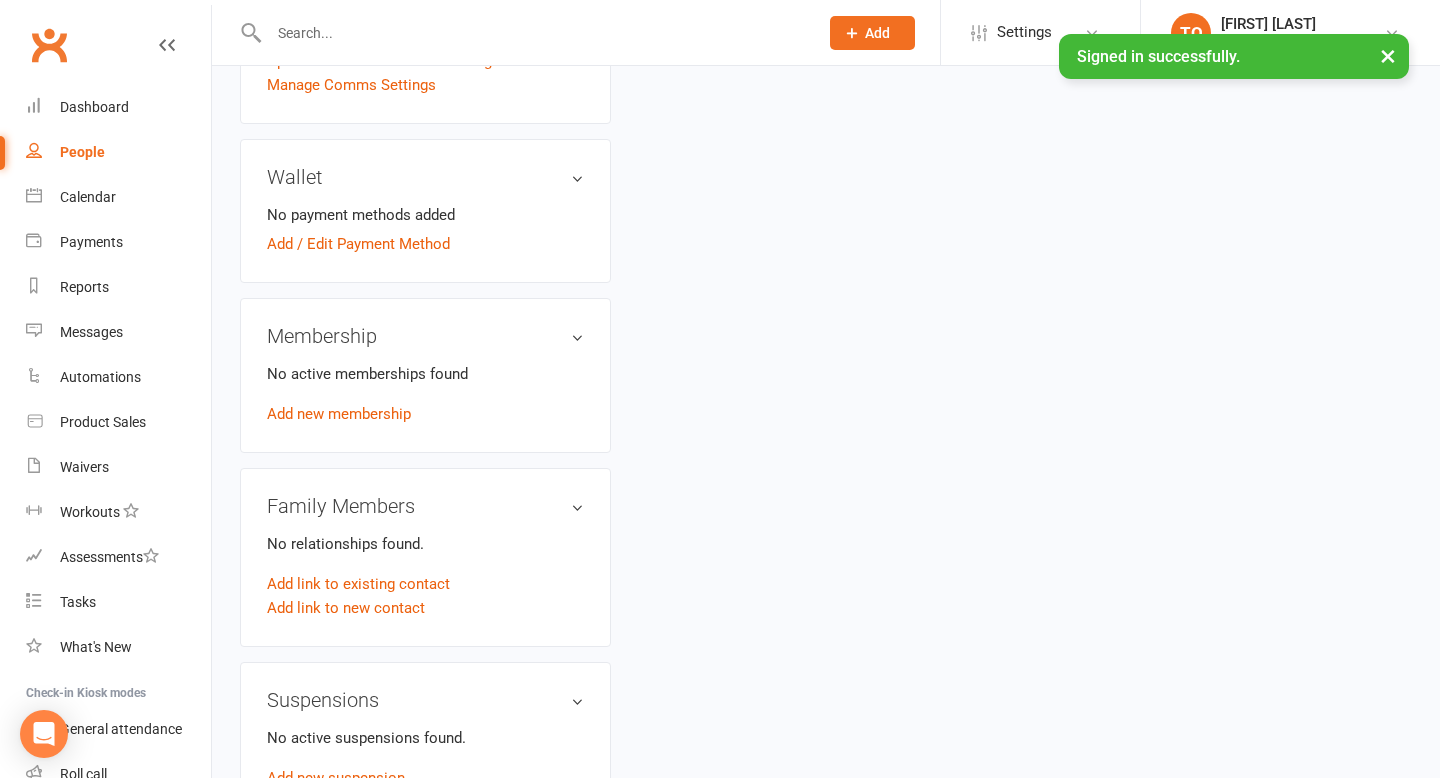scroll, scrollTop: 0, scrollLeft: 0, axis: both 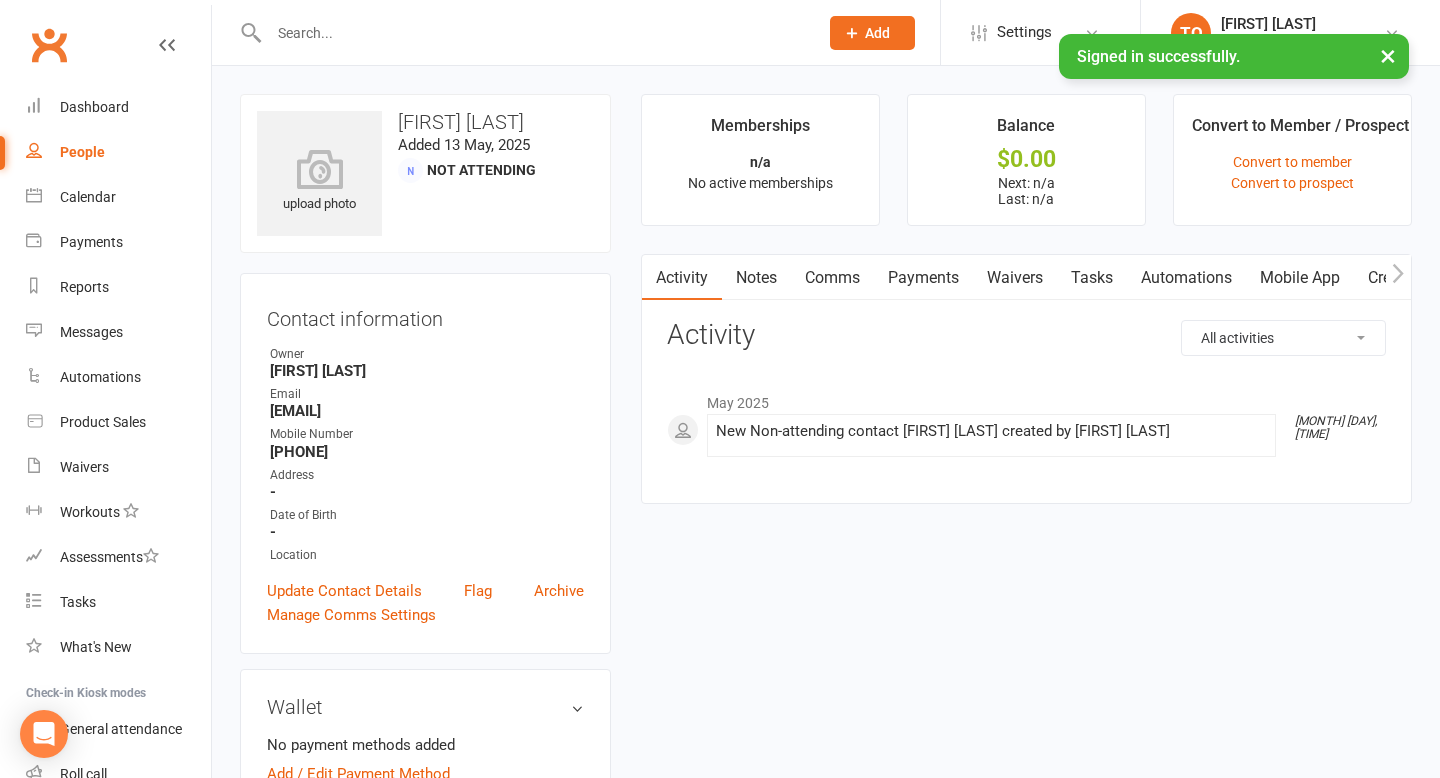 click at bounding box center [533, 33] 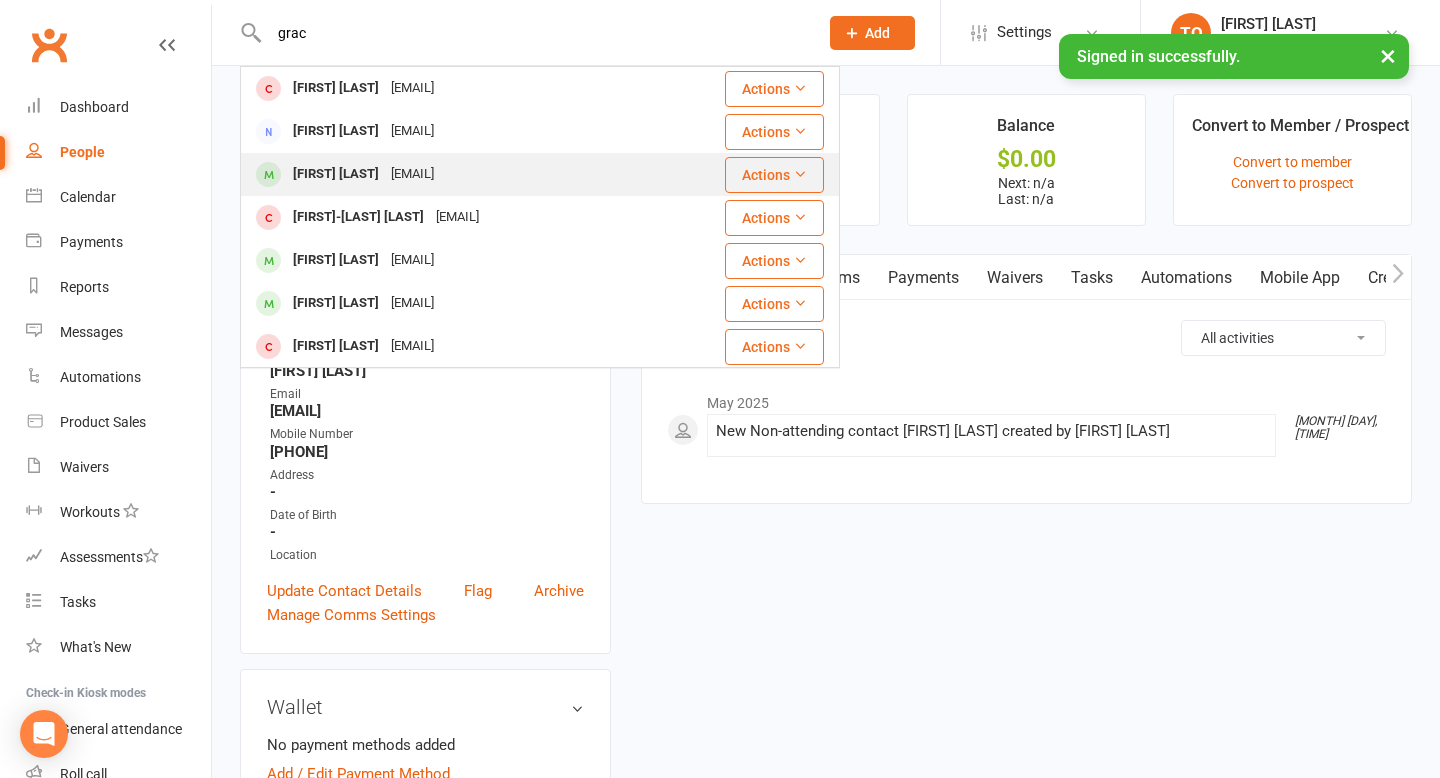 type on "grac" 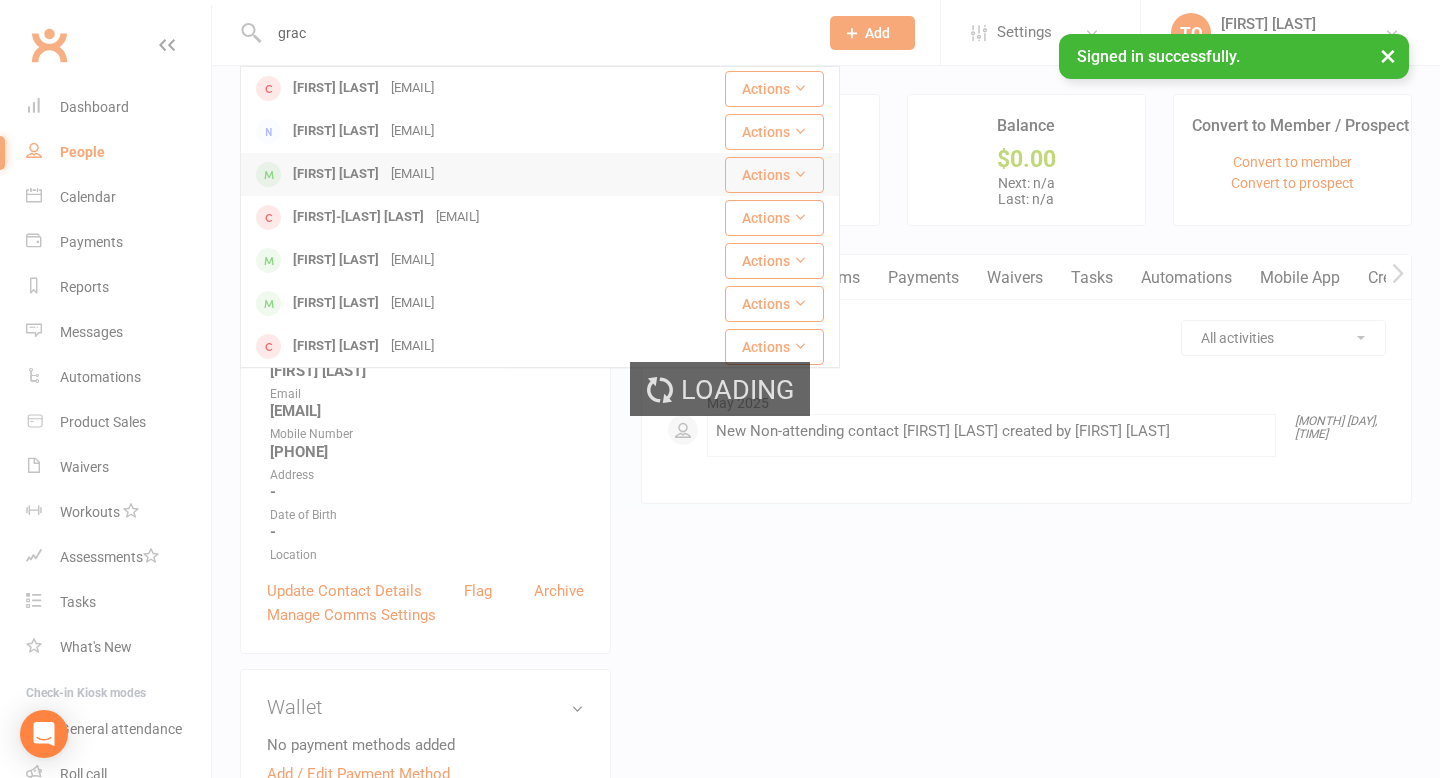 type 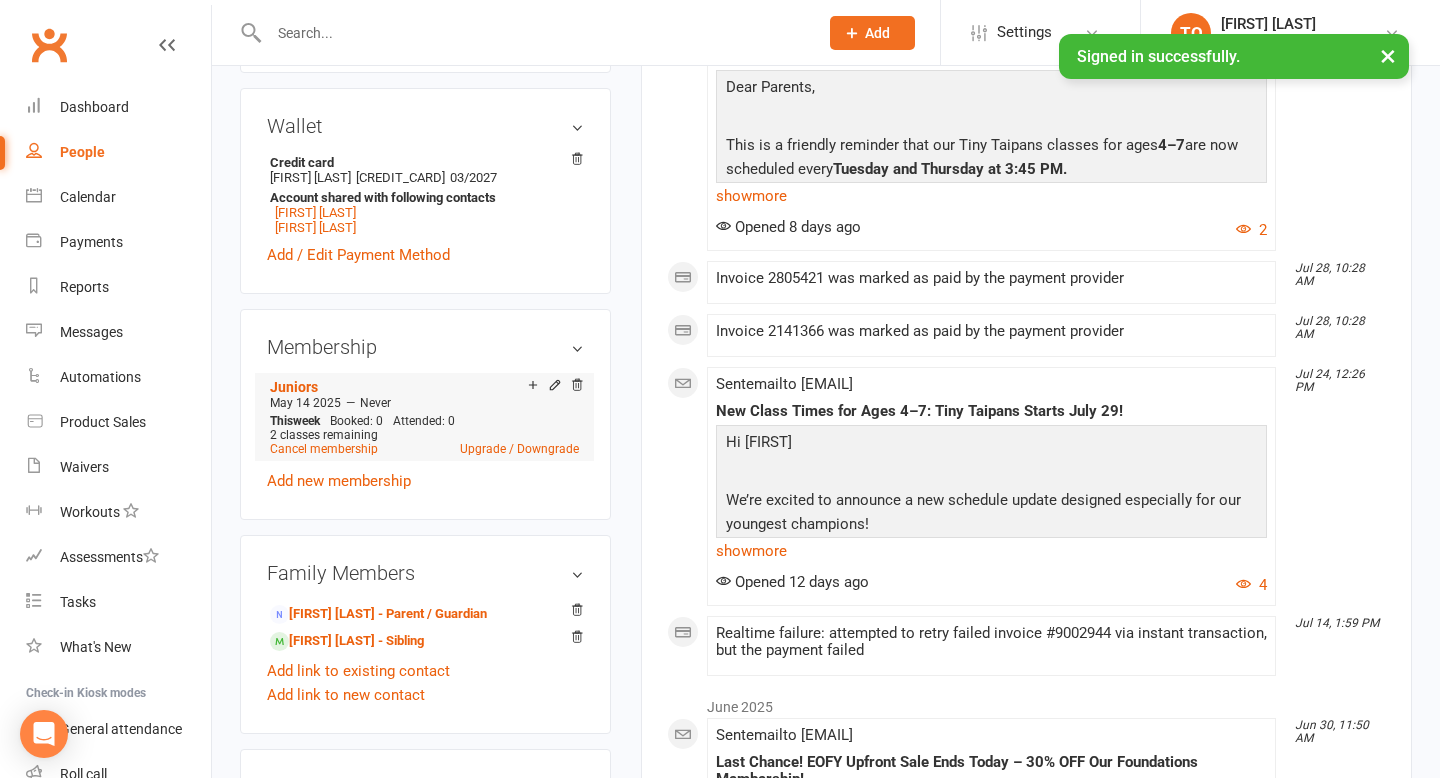 scroll, scrollTop: 686, scrollLeft: 0, axis: vertical 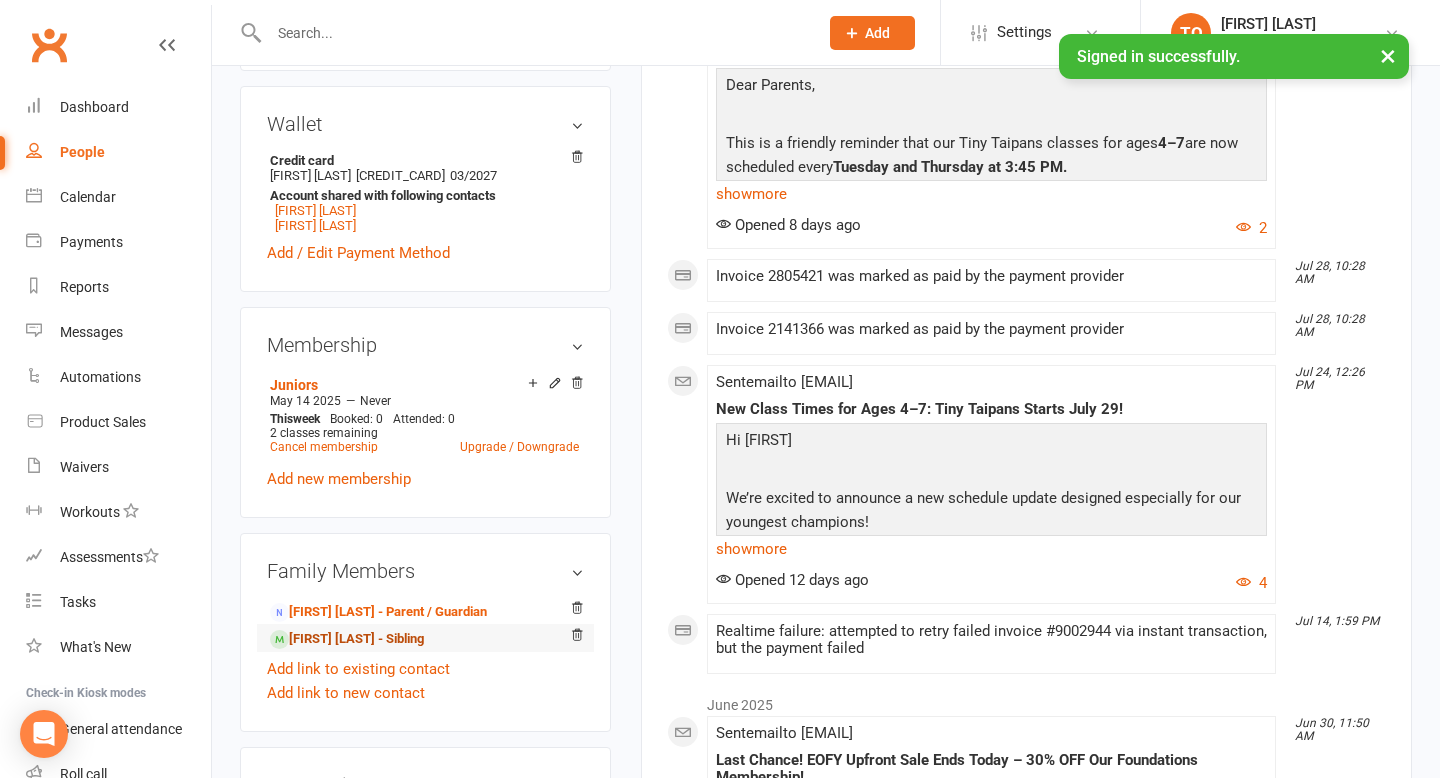 click on "[FIRST] [LAST] - Sibling" at bounding box center (347, 639) 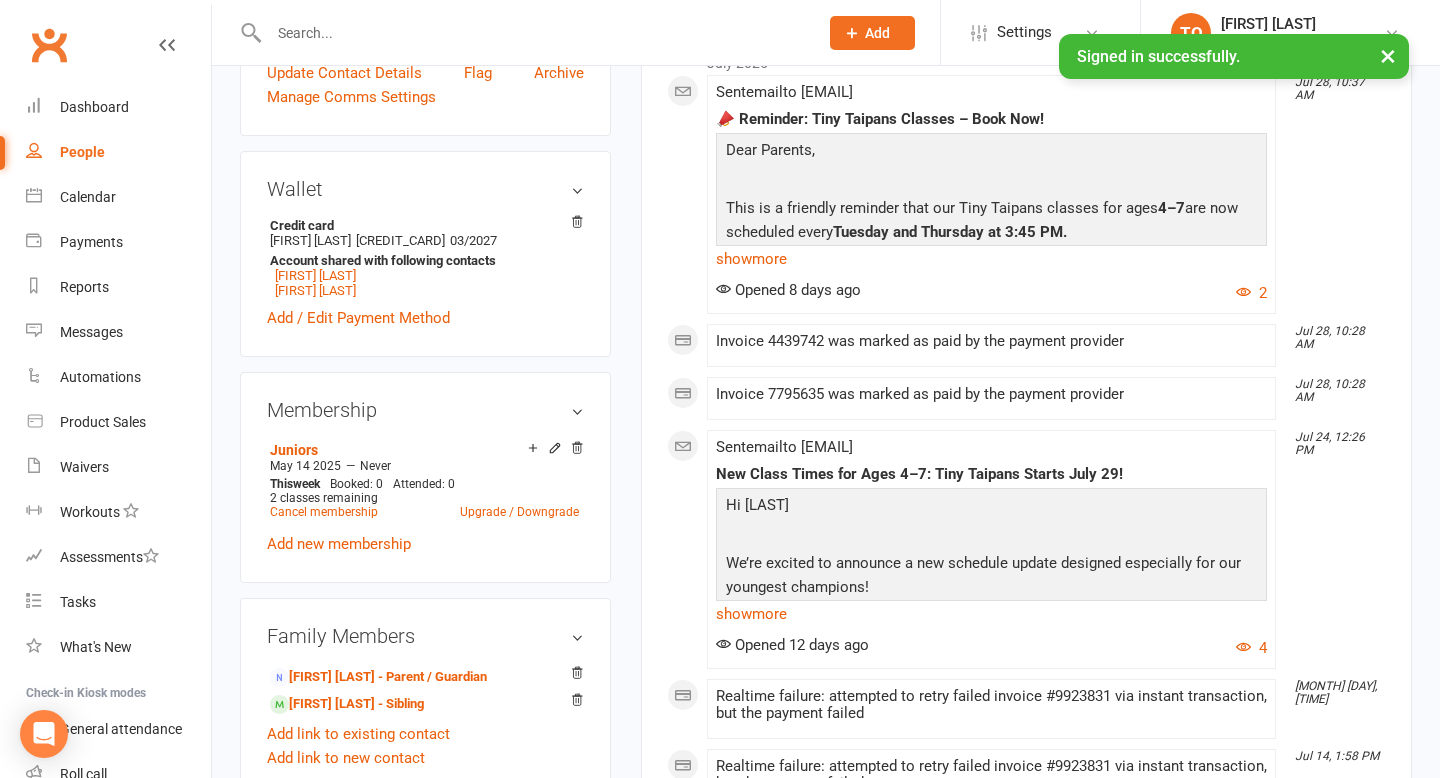 scroll, scrollTop: 622, scrollLeft: 0, axis: vertical 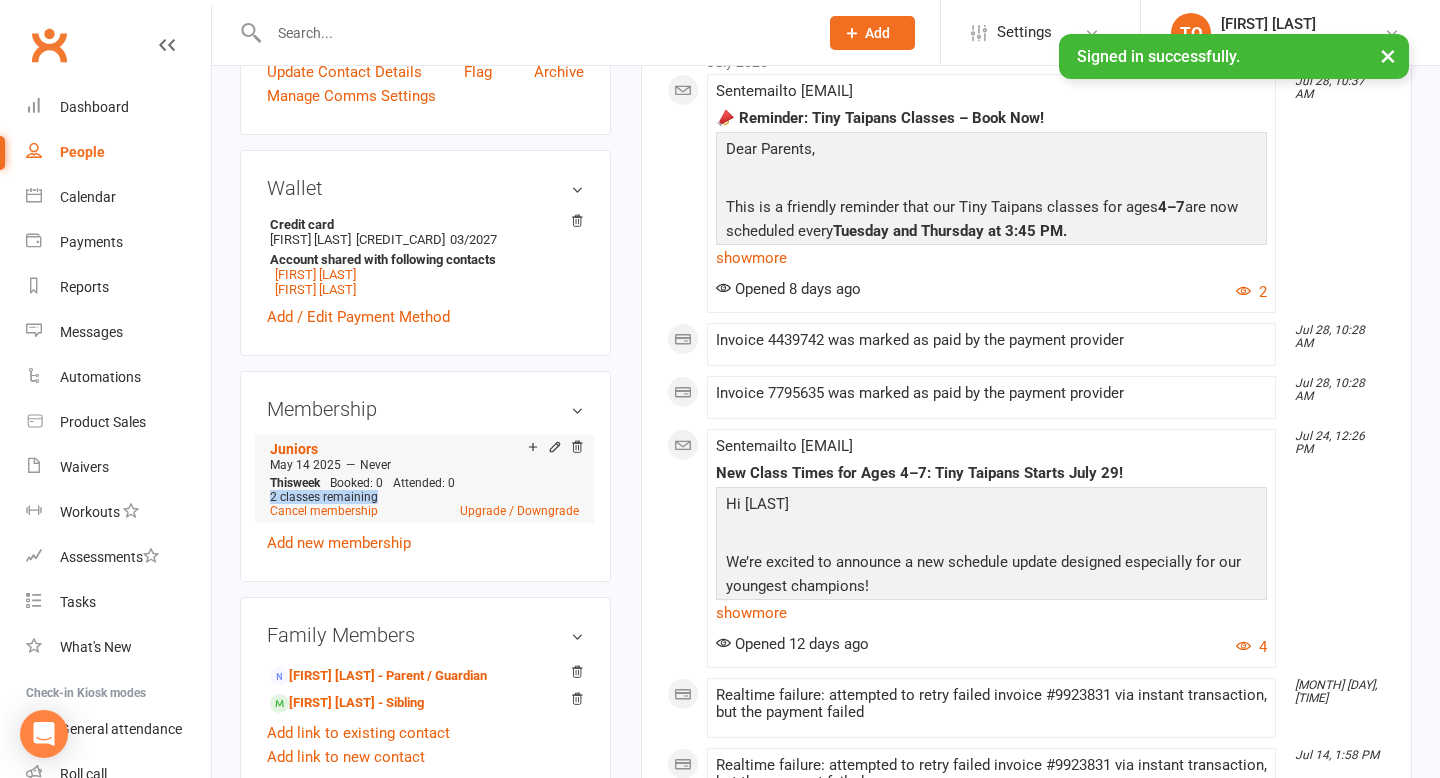 drag, startPoint x: 268, startPoint y: 476, endPoint x: 397, endPoint y: 470, distance: 129.13947 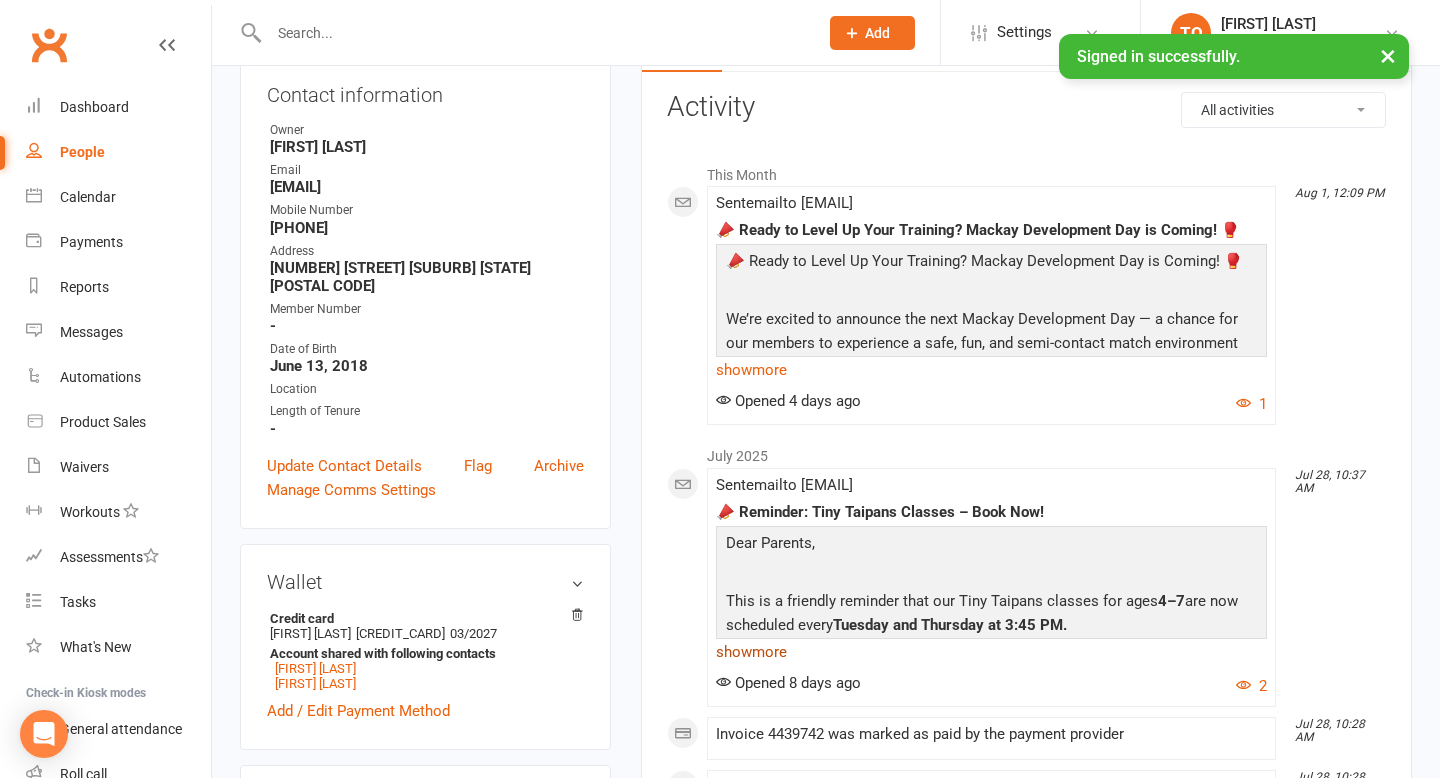 scroll, scrollTop: 0, scrollLeft: 0, axis: both 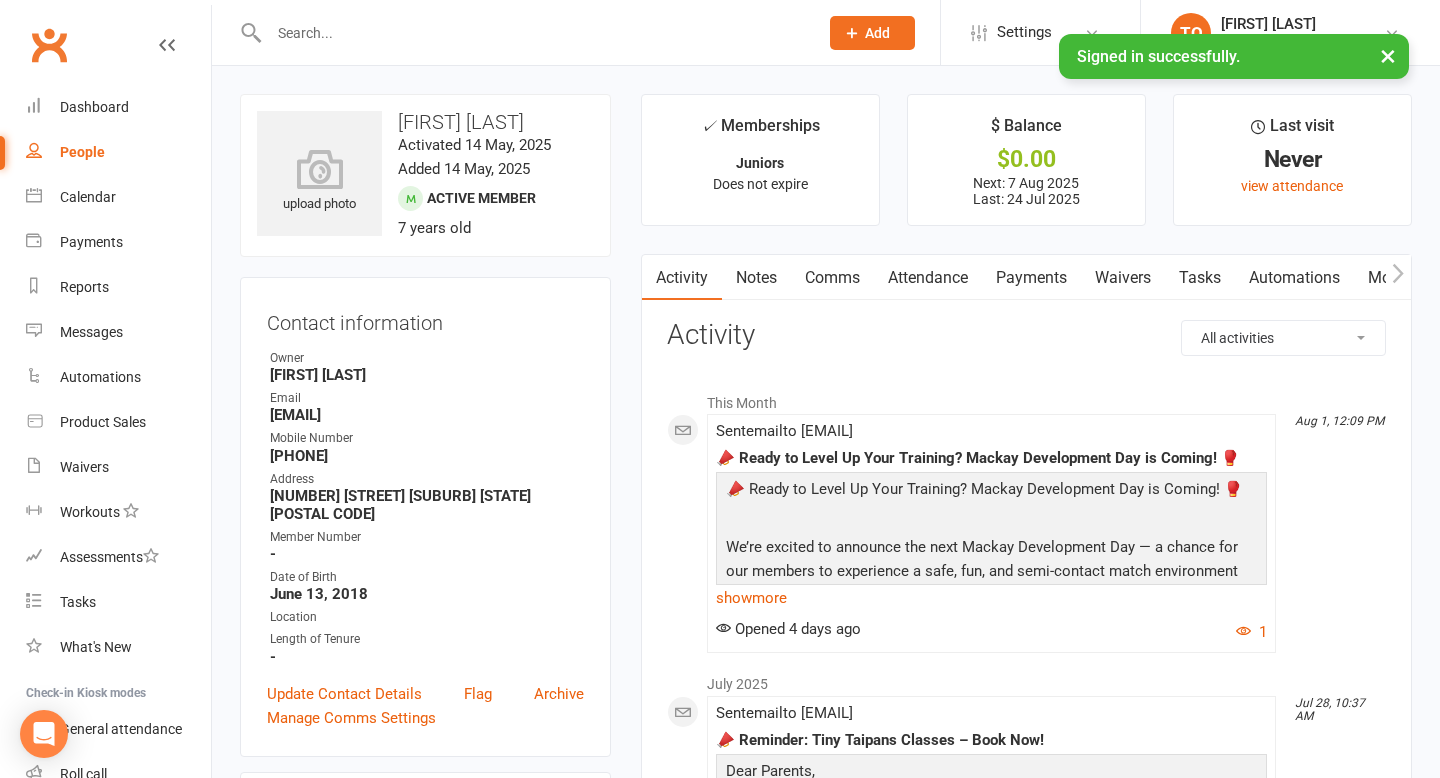 click on "Payments" at bounding box center [1031, 278] 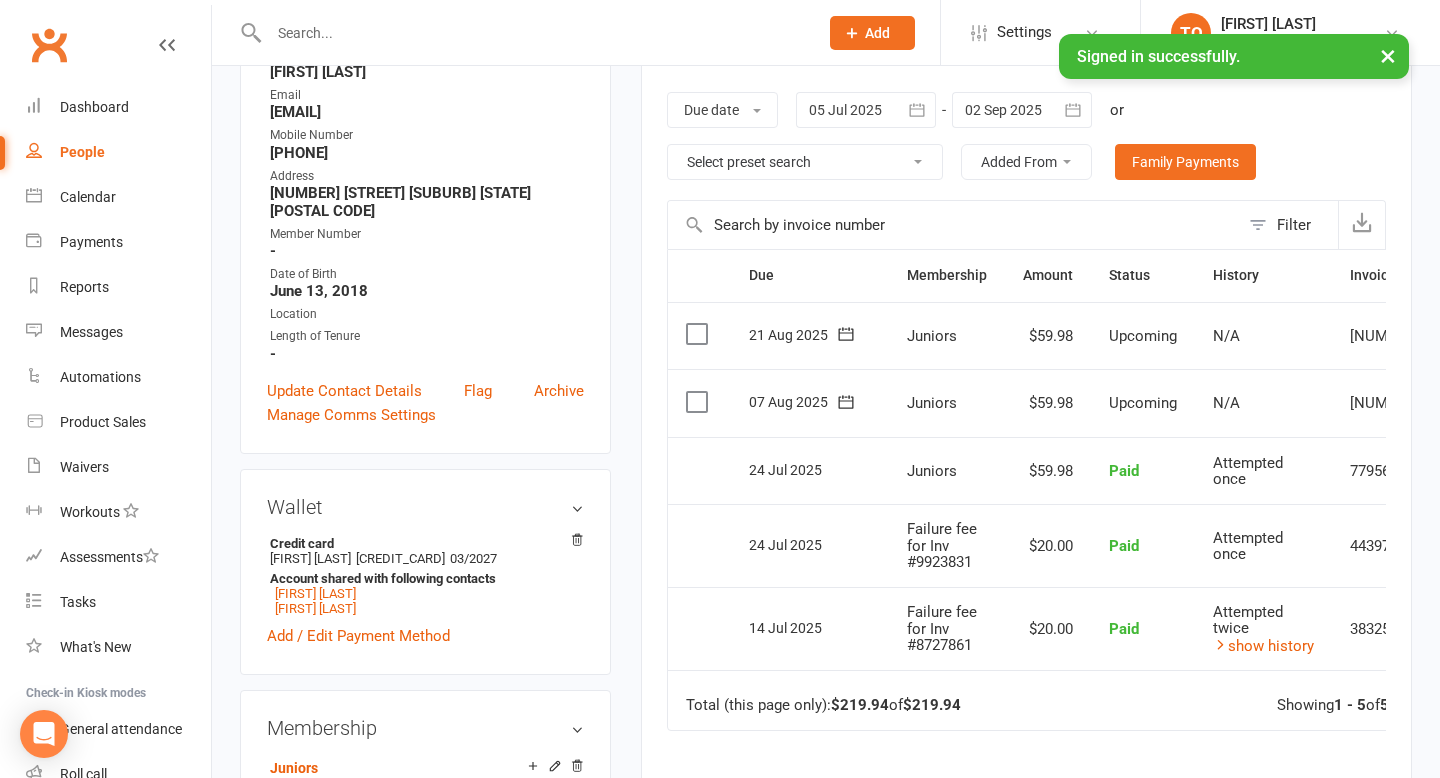 scroll, scrollTop: 301, scrollLeft: 0, axis: vertical 